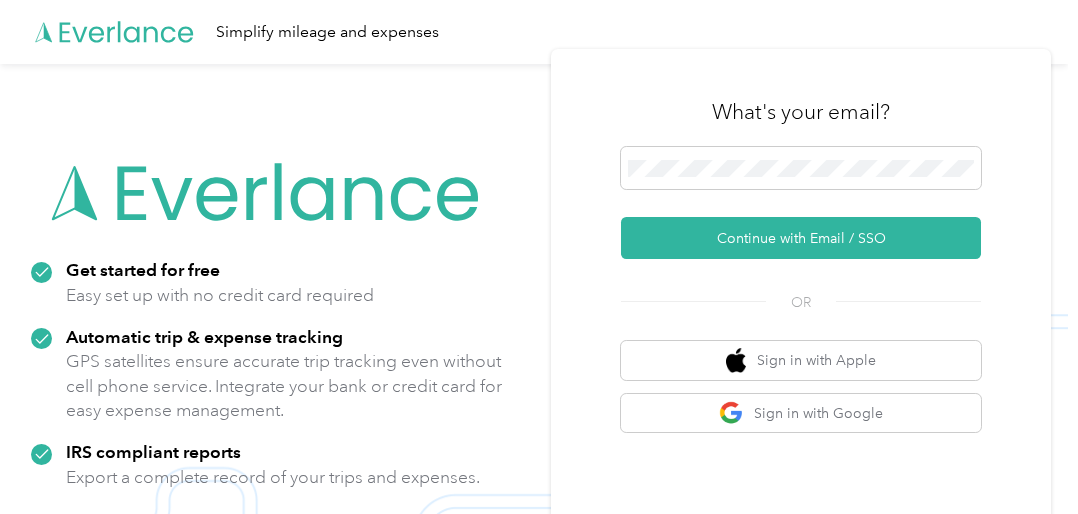 scroll, scrollTop: 0, scrollLeft: 0, axis: both 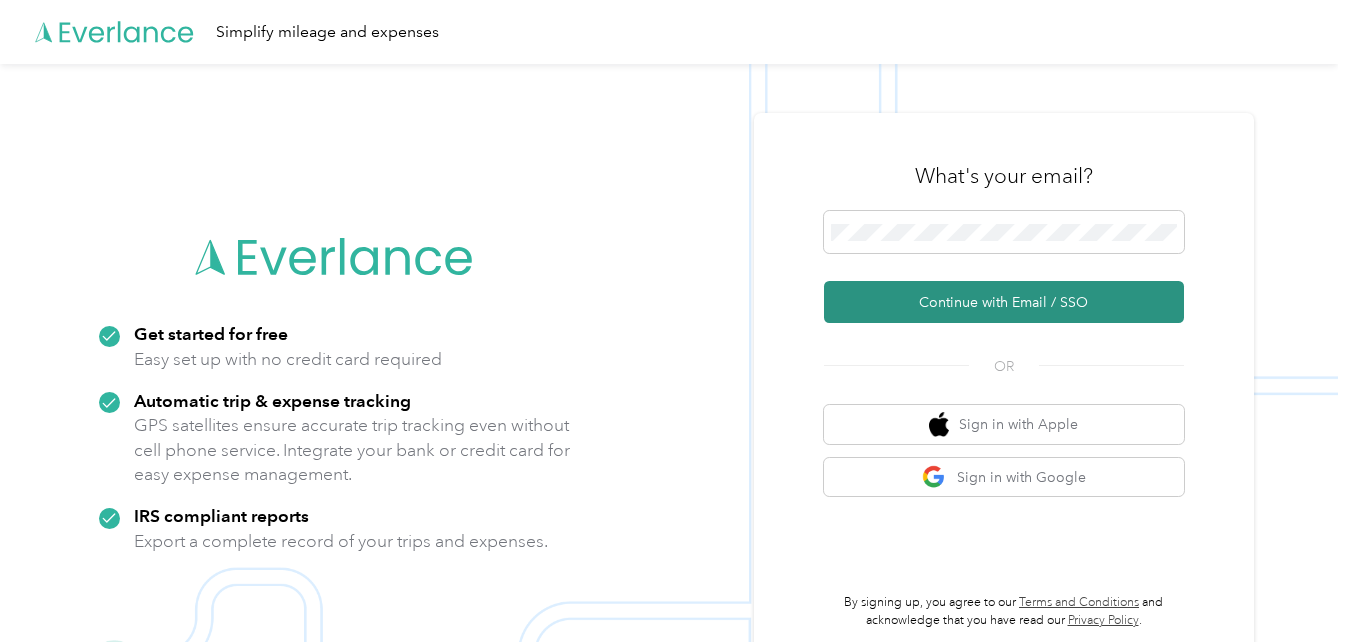 click on "Continue with Email / SSO" at bounding box center [1004, 302] 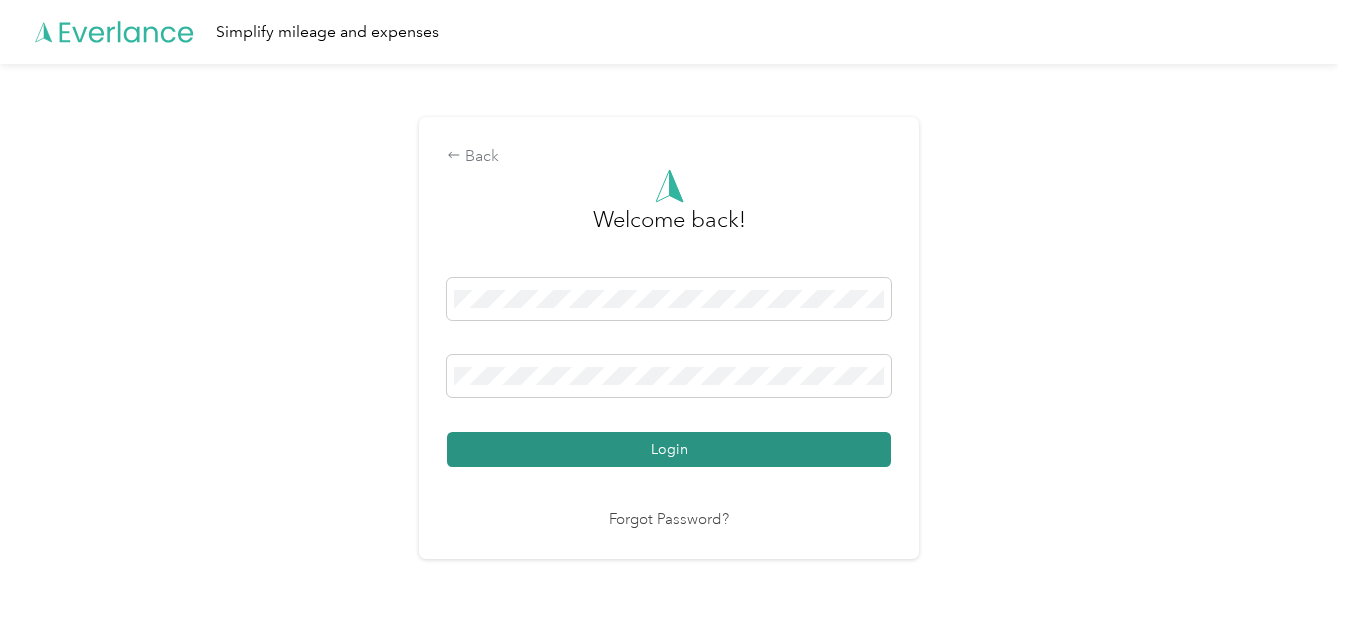 click on "Login" at bounding box center (669, 449) 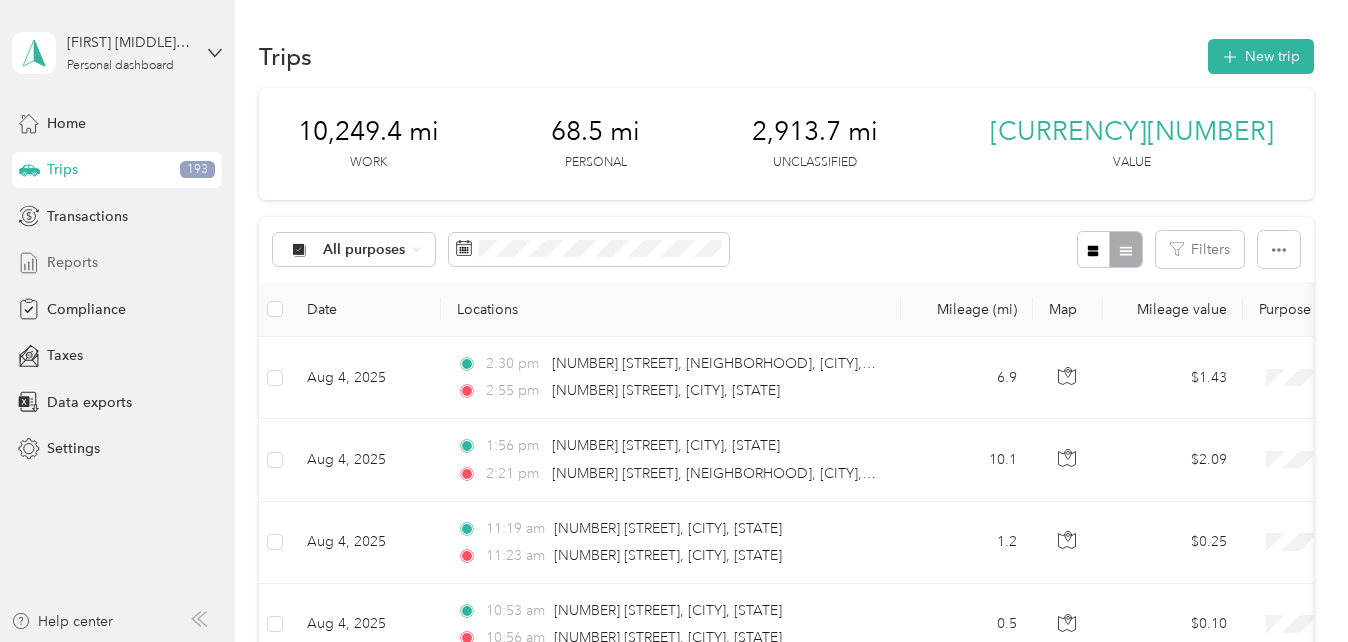 click on "Reports" at bounding box center (72, 262) 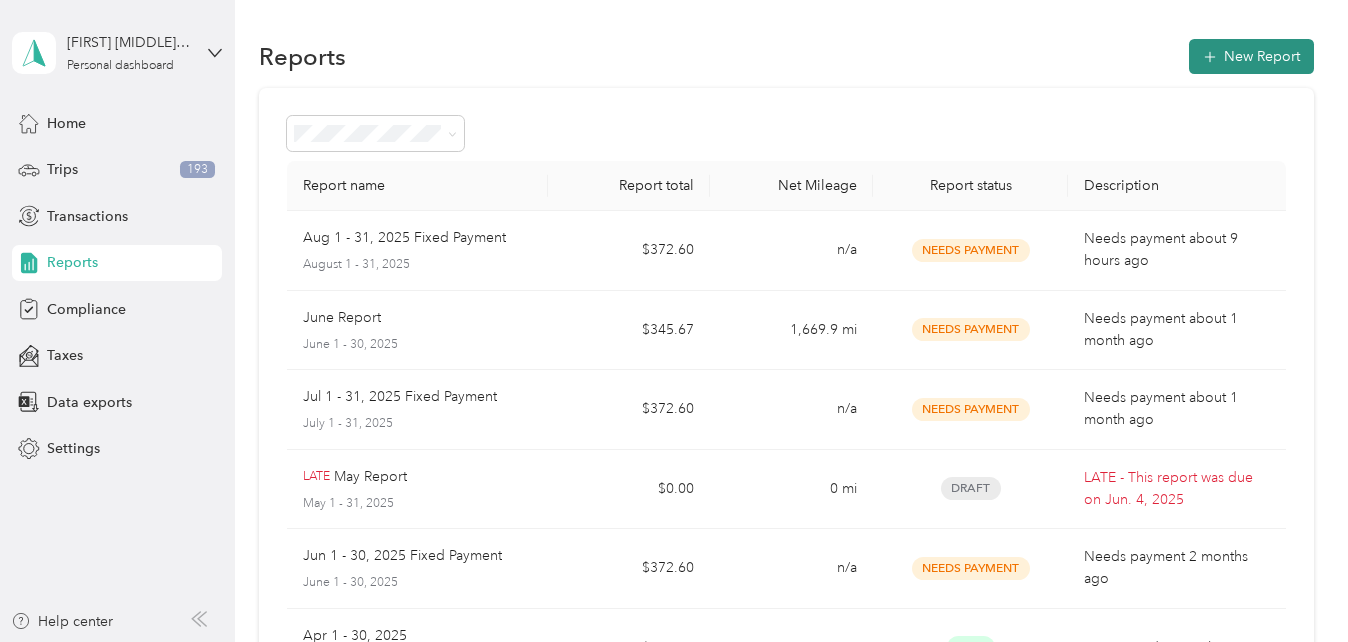 click on "New Report" at bounding box center (1251, 56) 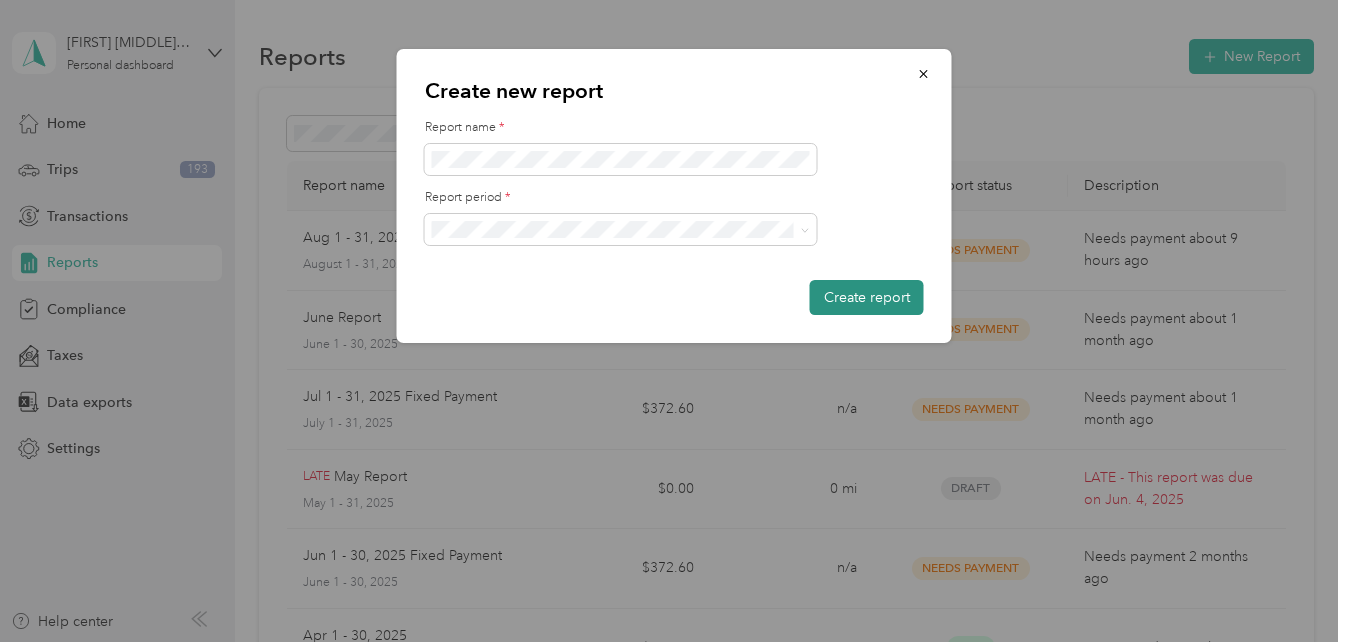 click on "Create report" at bounding box center [867, 297] 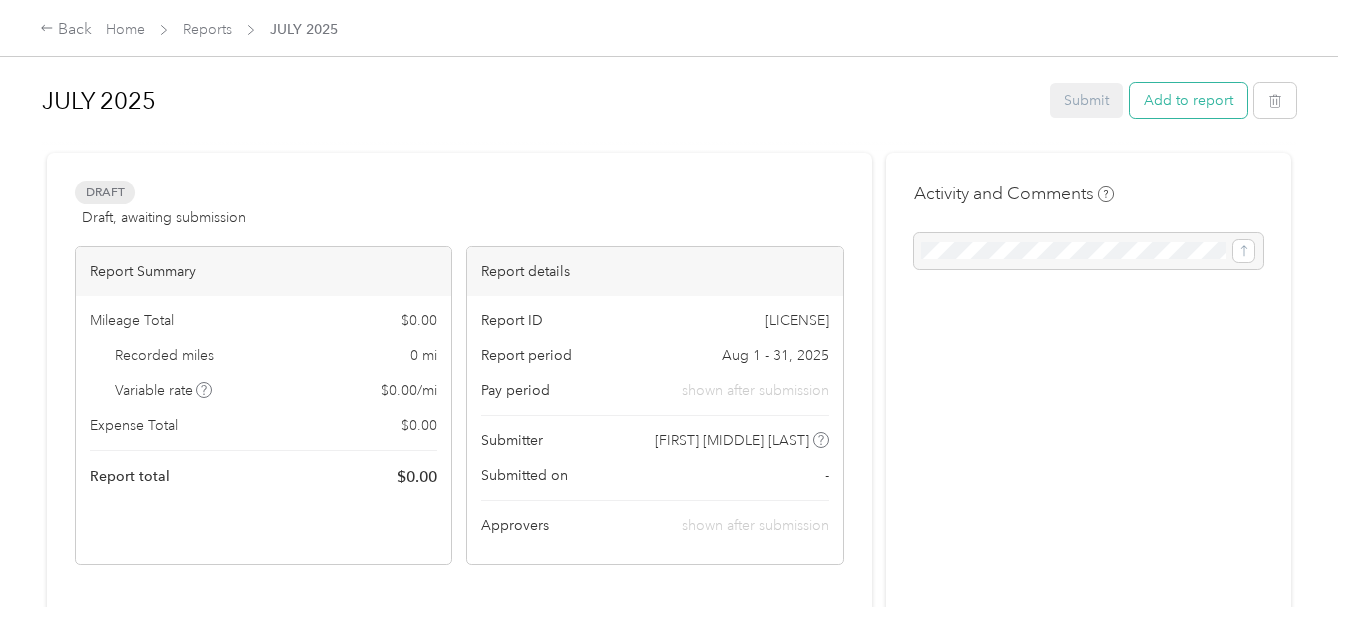 click on "Add to report" at bounding box center (1188, 100) 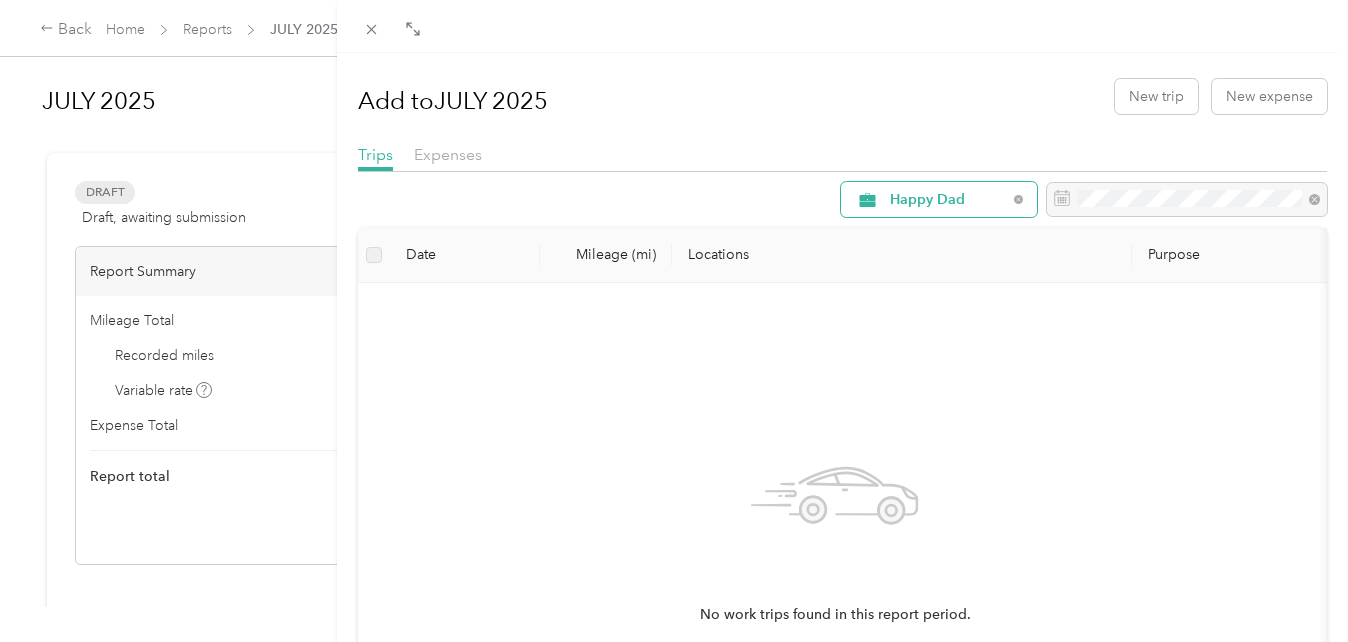 click on "Happy Dad" at bounding box center [948, 200] 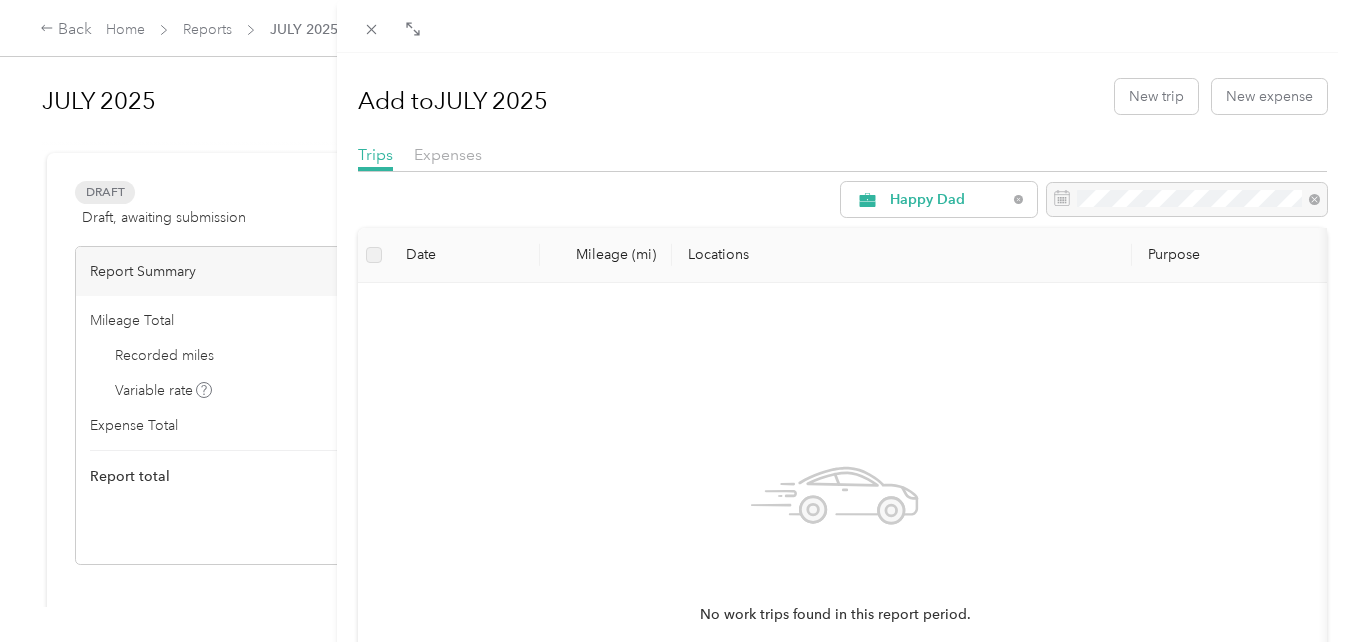 click on "No work trips found in this report period." at bounding box center (835, 537) 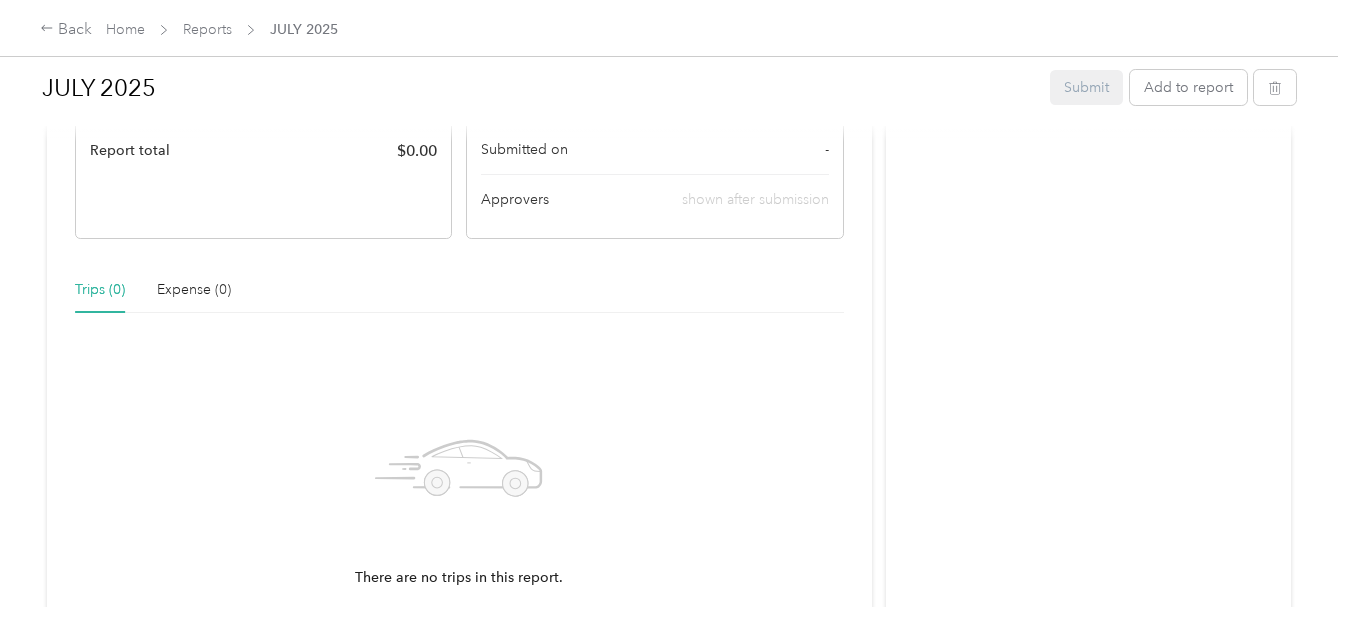 scroll, scrollTop: 333, scrollLeft: 0, axis: vertical 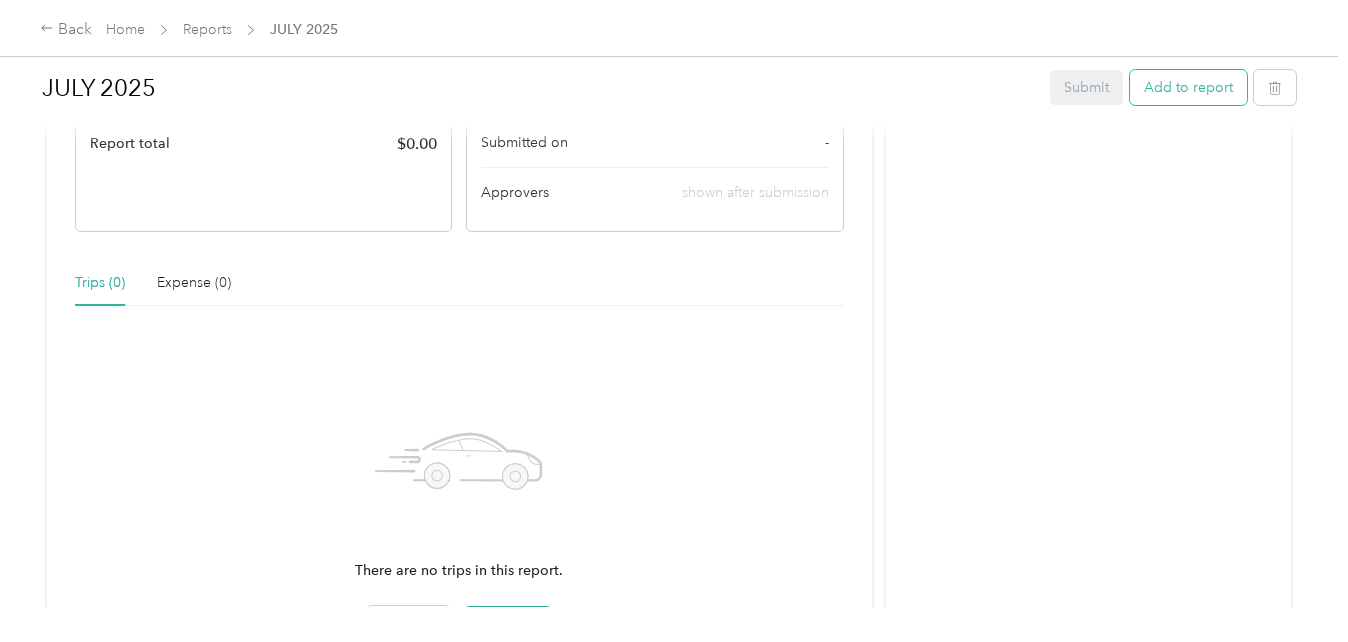 click on "Add to report" at bounding box center (1188, 87) 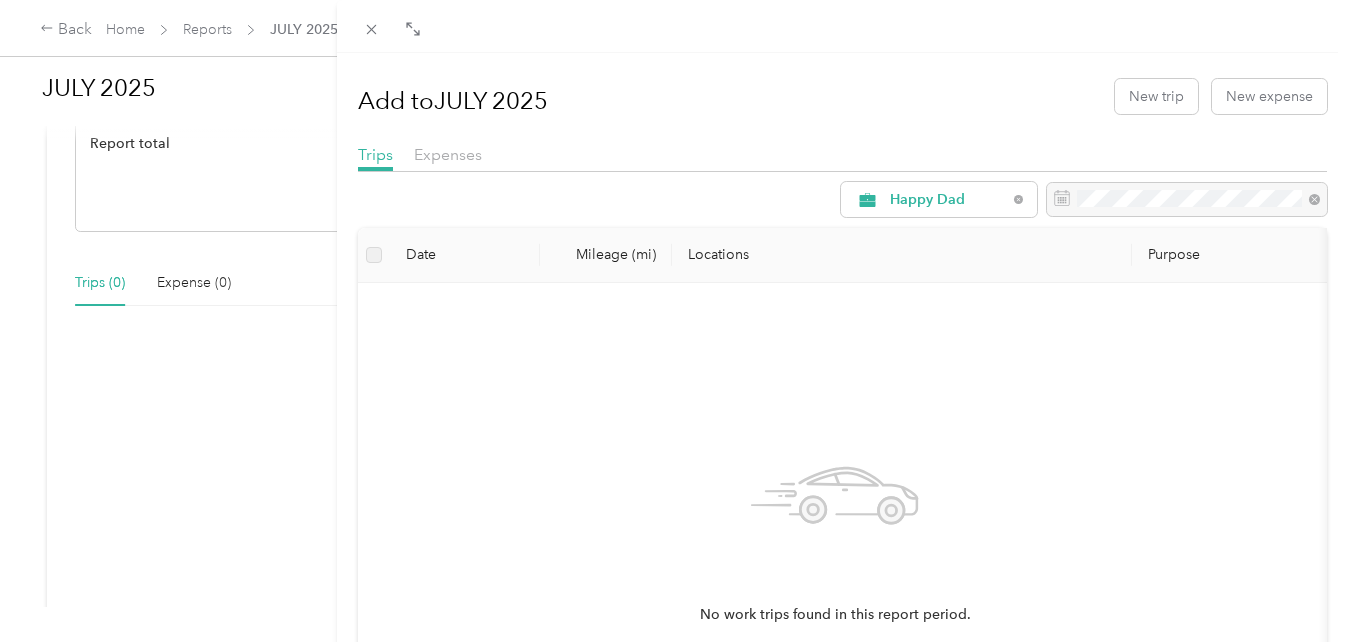 click on "Add to [DATE] New trip New expense Trips Expenses Happy Dad Date Mileage (mi) Locations Purpose           No work trips found in this report period." at bounding box center [674, 321] 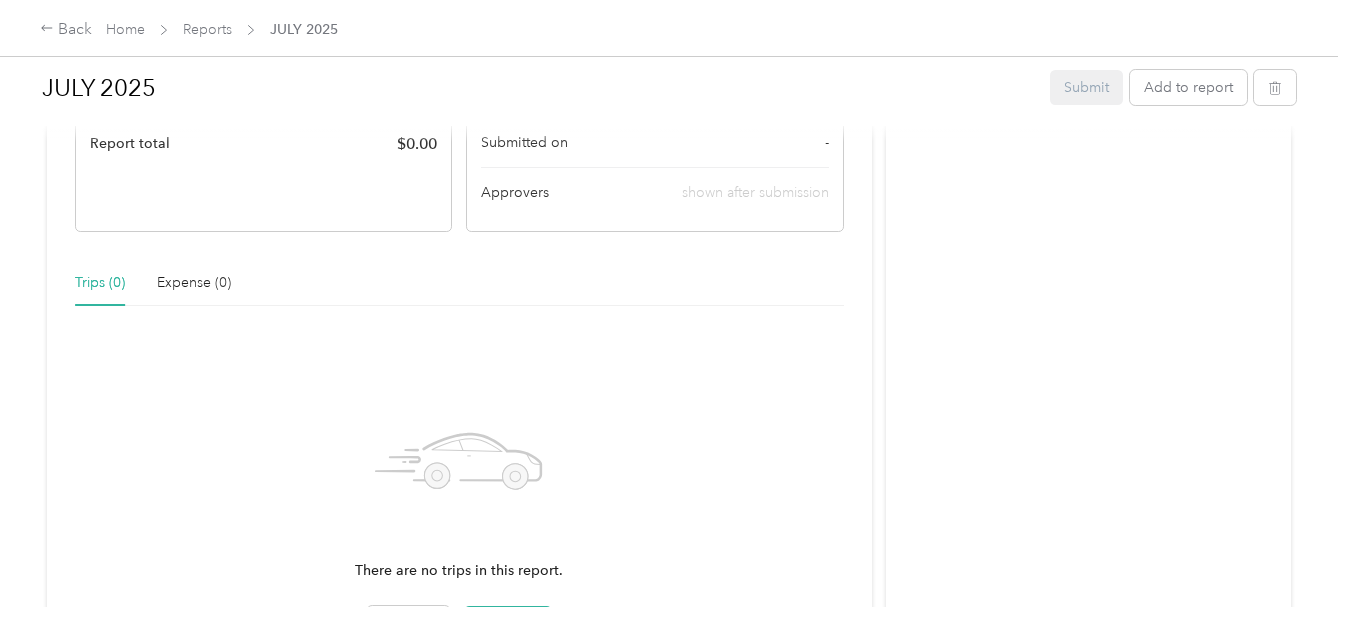scroll, scrollTop: 537, scrollLeft: 0, axis: vertical 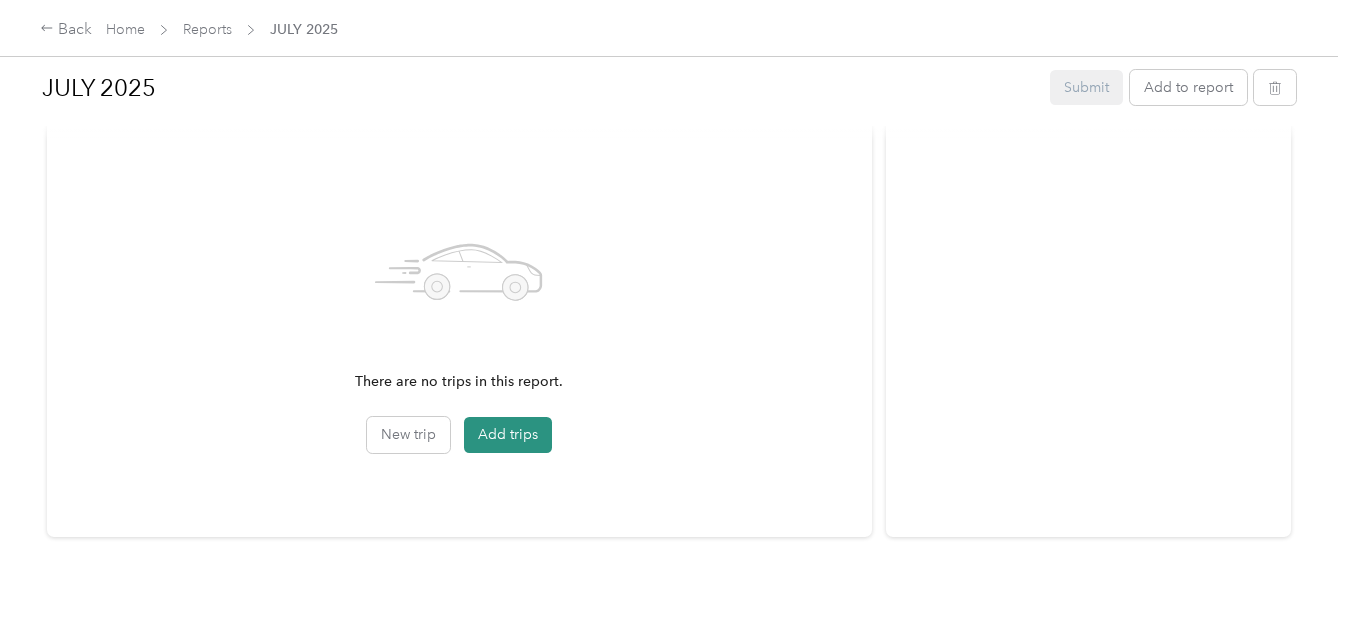 click on "Add trips" at bounding box center [508, 435] 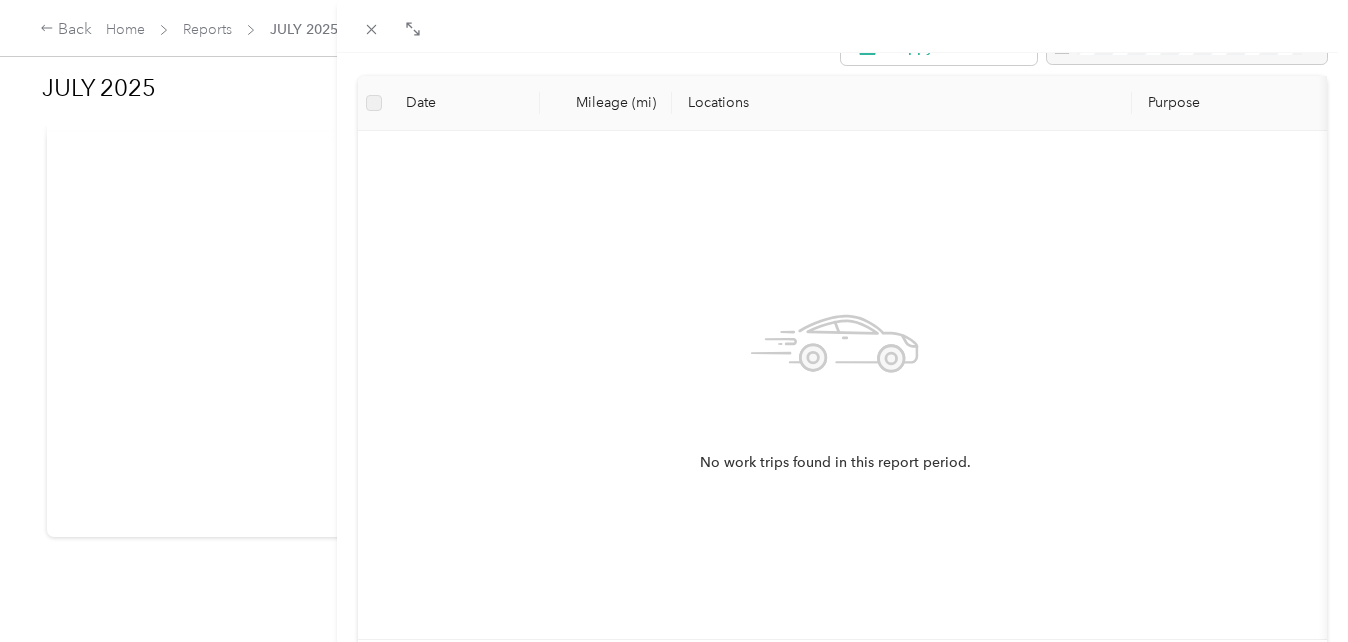 scroll, scrollTop: 0, scrollLeft: 0, axis: both 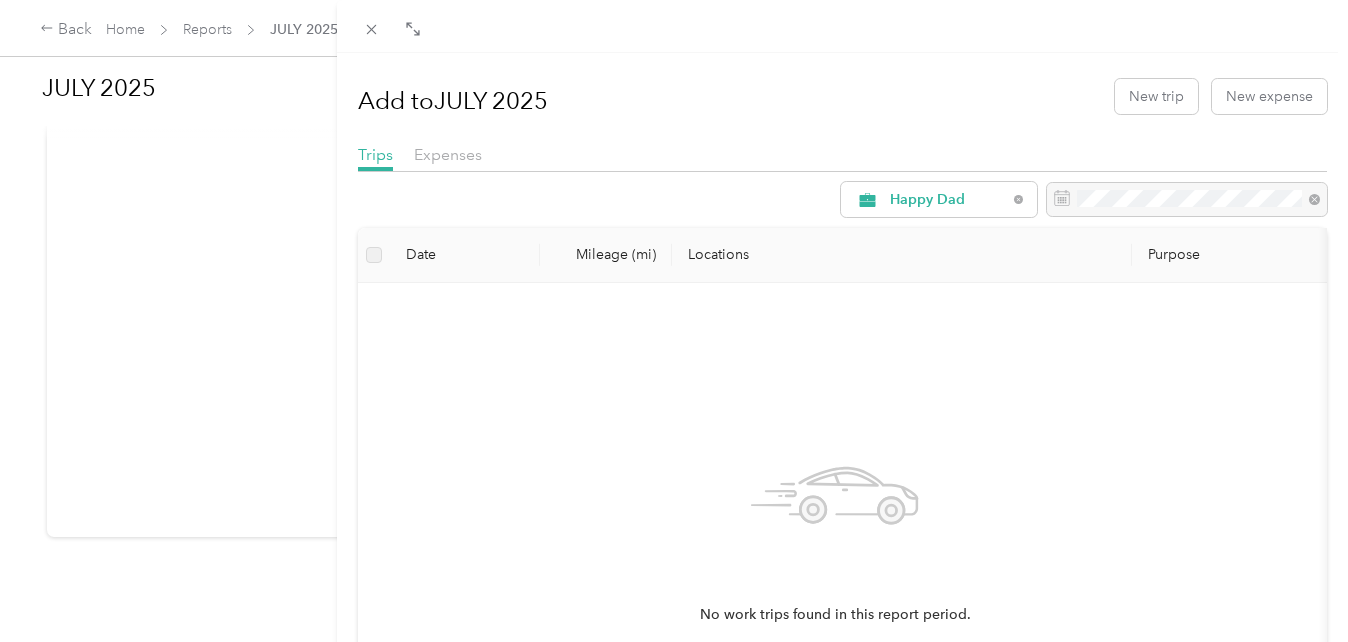 click on "Add to [DATE] New trip New expense Trips Expenses Happy Dad Date Mileage (mi) Locations Purpose           No work trips found in this report period." at bounding box center [674, 321] 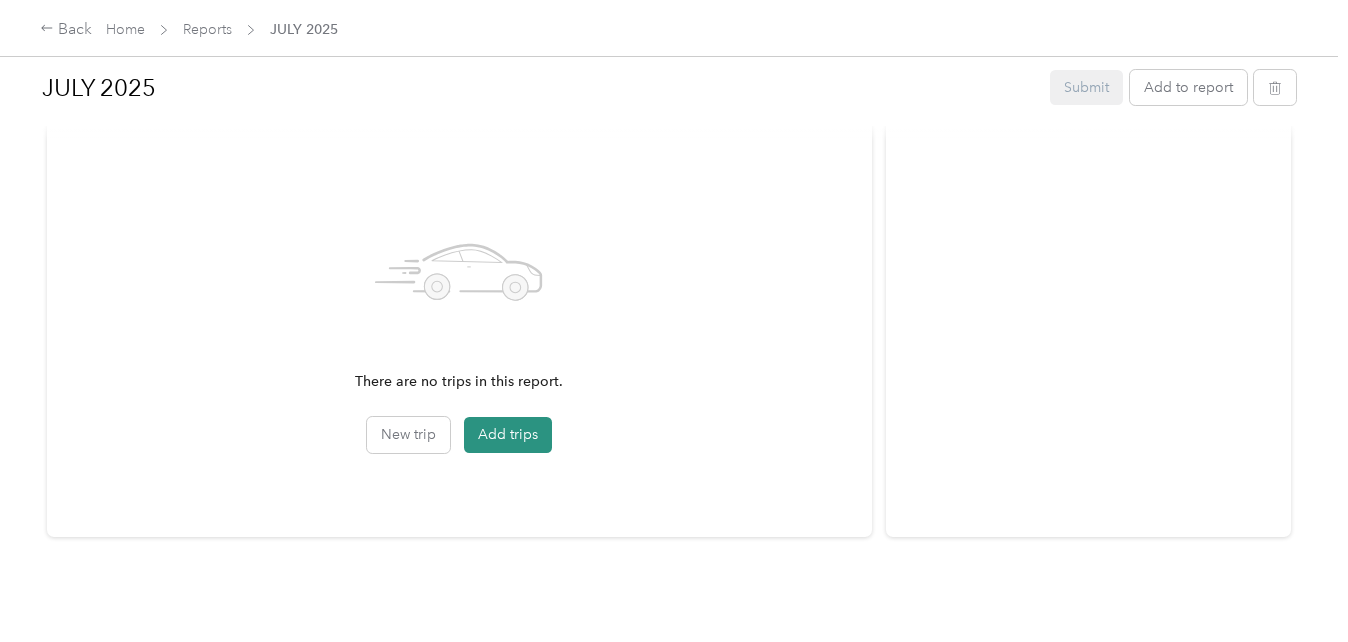 click on "Add trips" at bounding box center (508, 435) 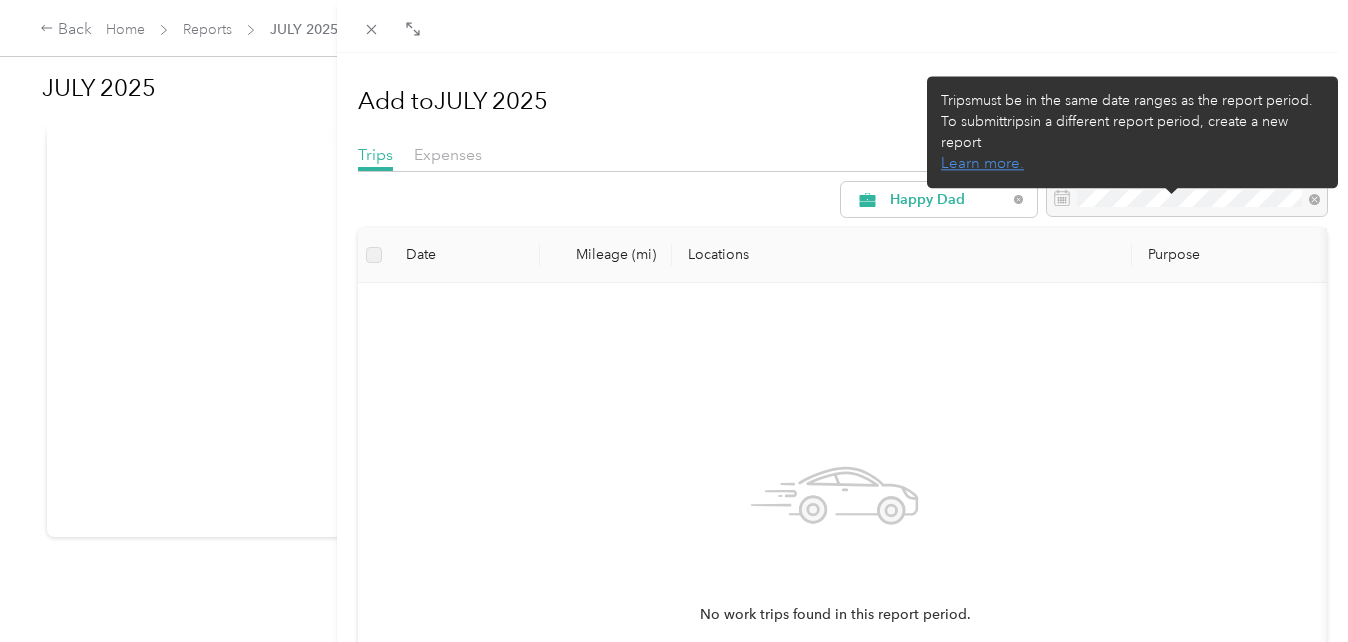 click at bounding box center [1187, 200] 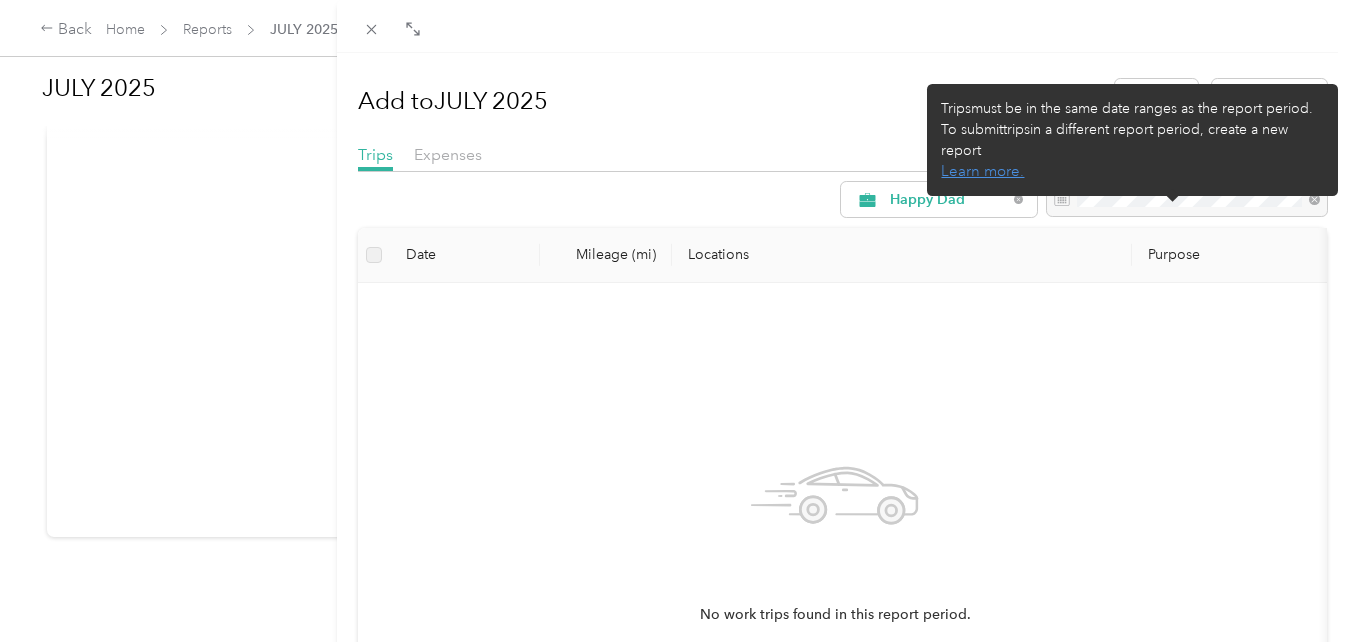 click at bounding box center [1187, 200] 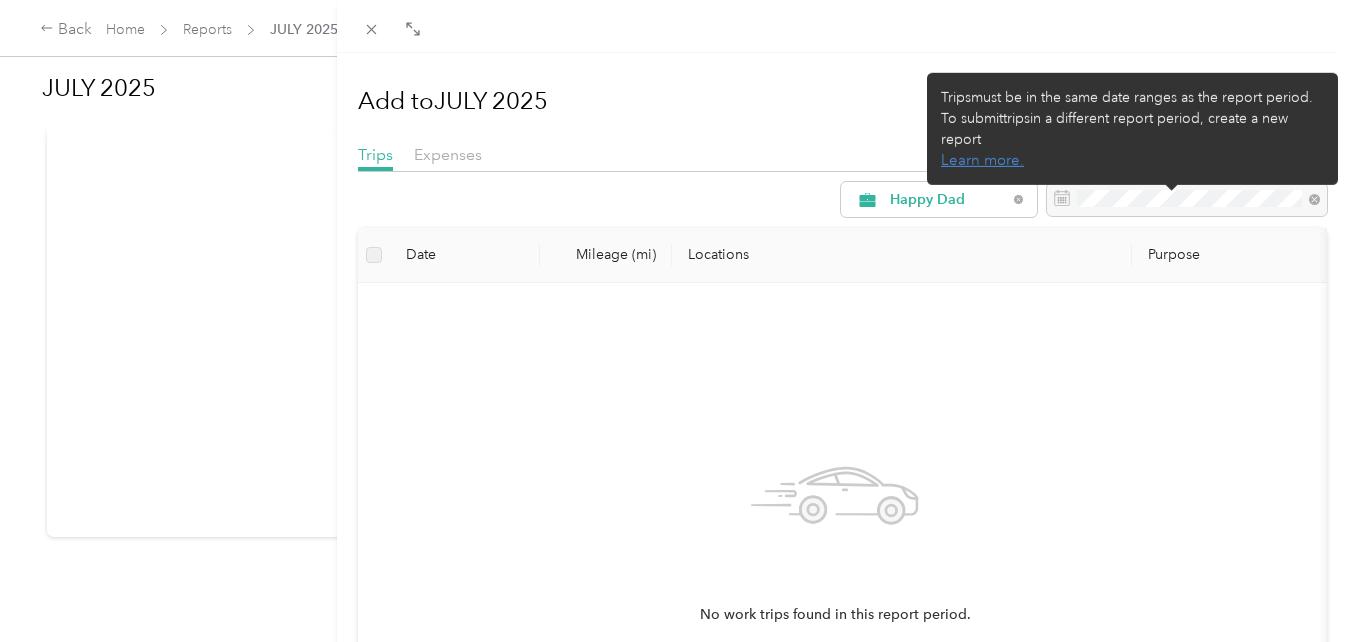 click on "No work trips found in this report period." at bounding box center (835, 537) 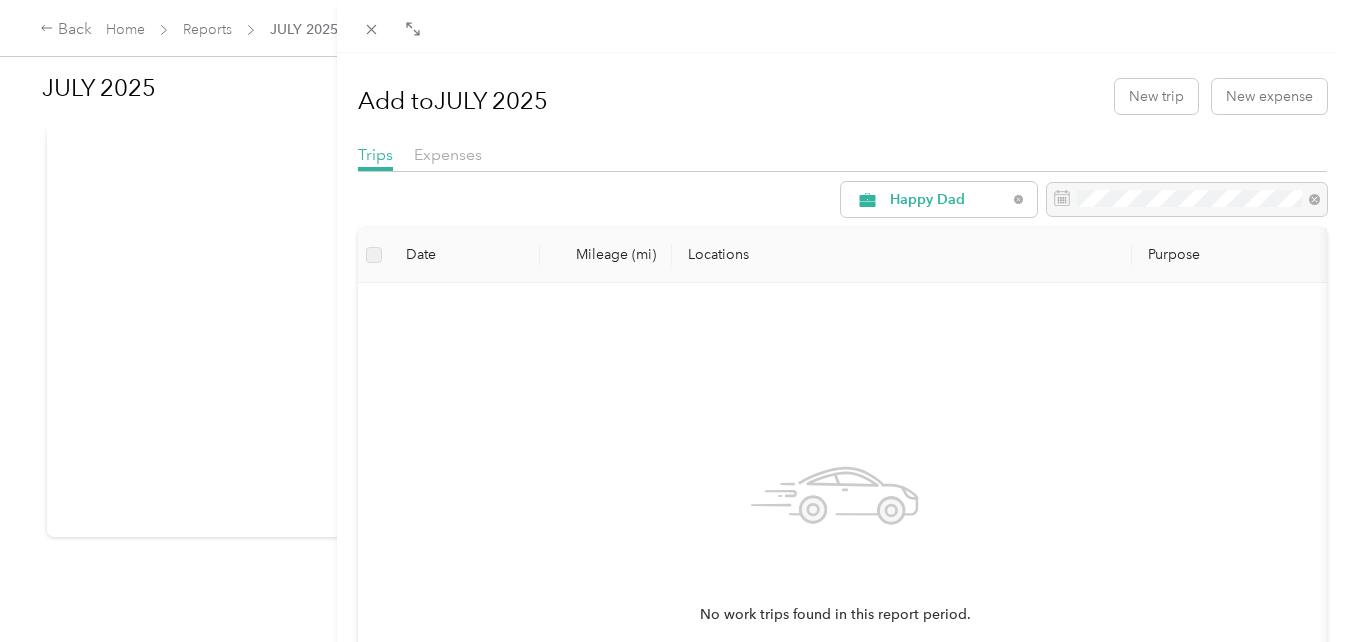click at bounding box center (1187, 200) 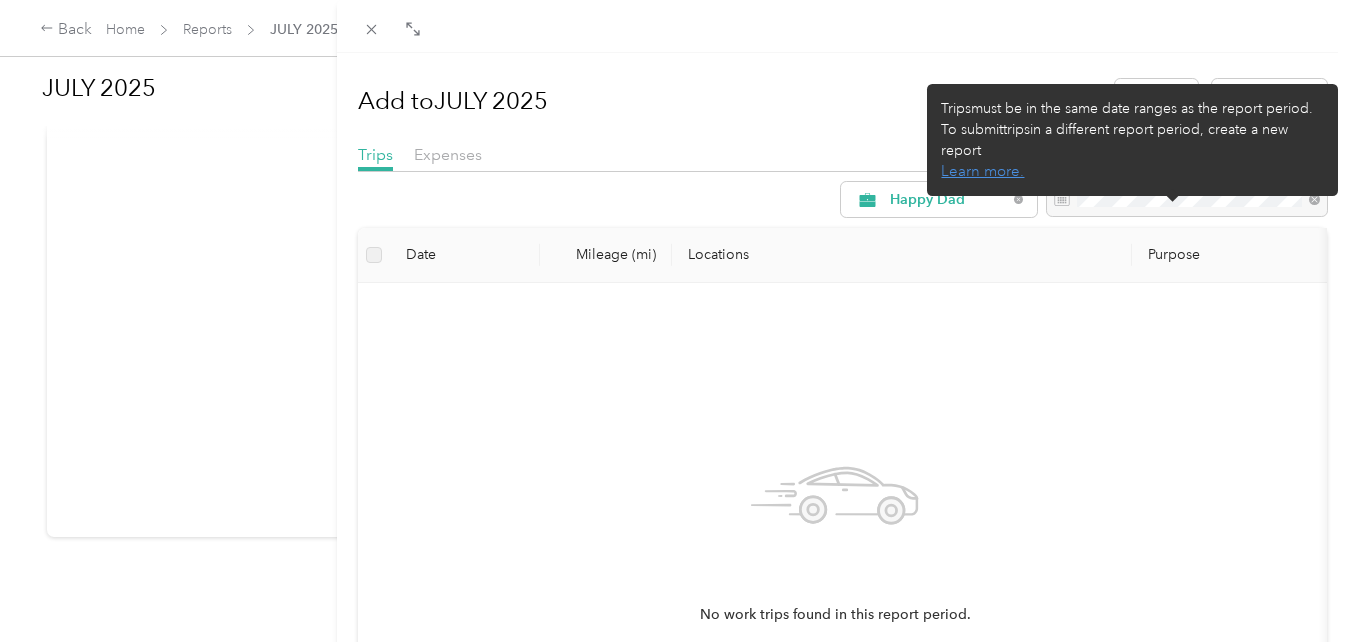 click at bounding box center (1187, 200) 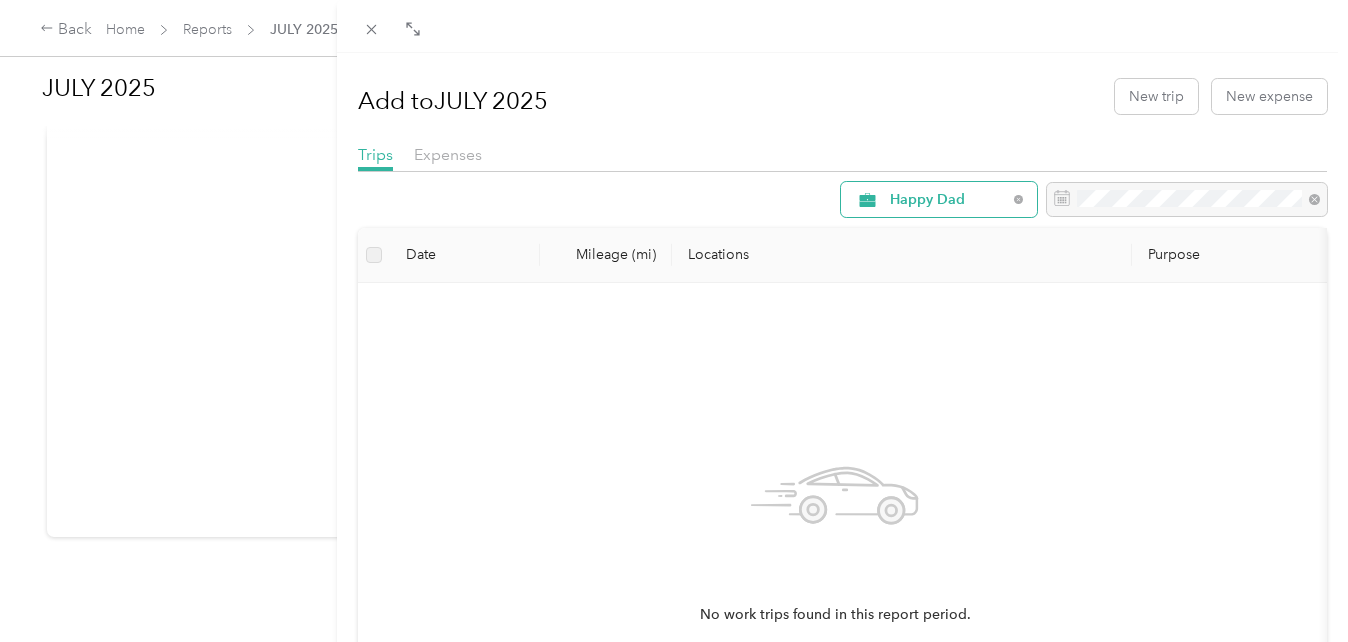 drag, startPoint x: 1065, startPoint y: 207, endPoint x: 936, endPoint y: 209, distance: 129.0155 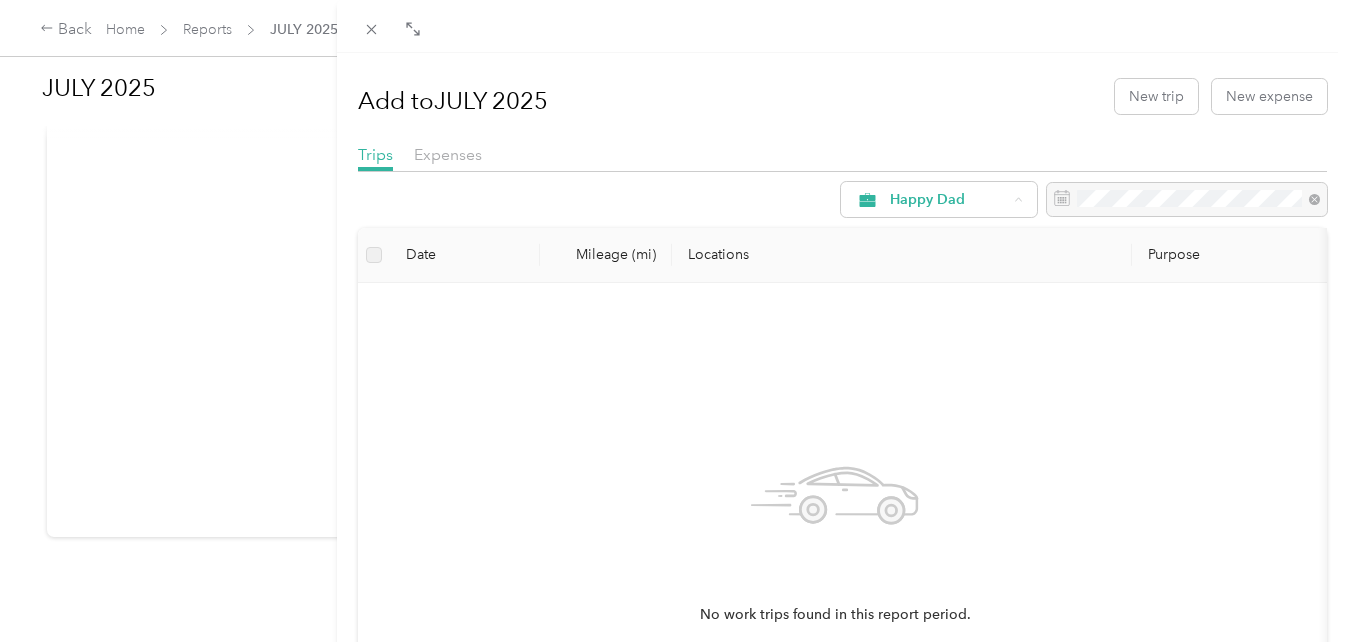 click on "All Purposes" at bounding box center [941, 236] 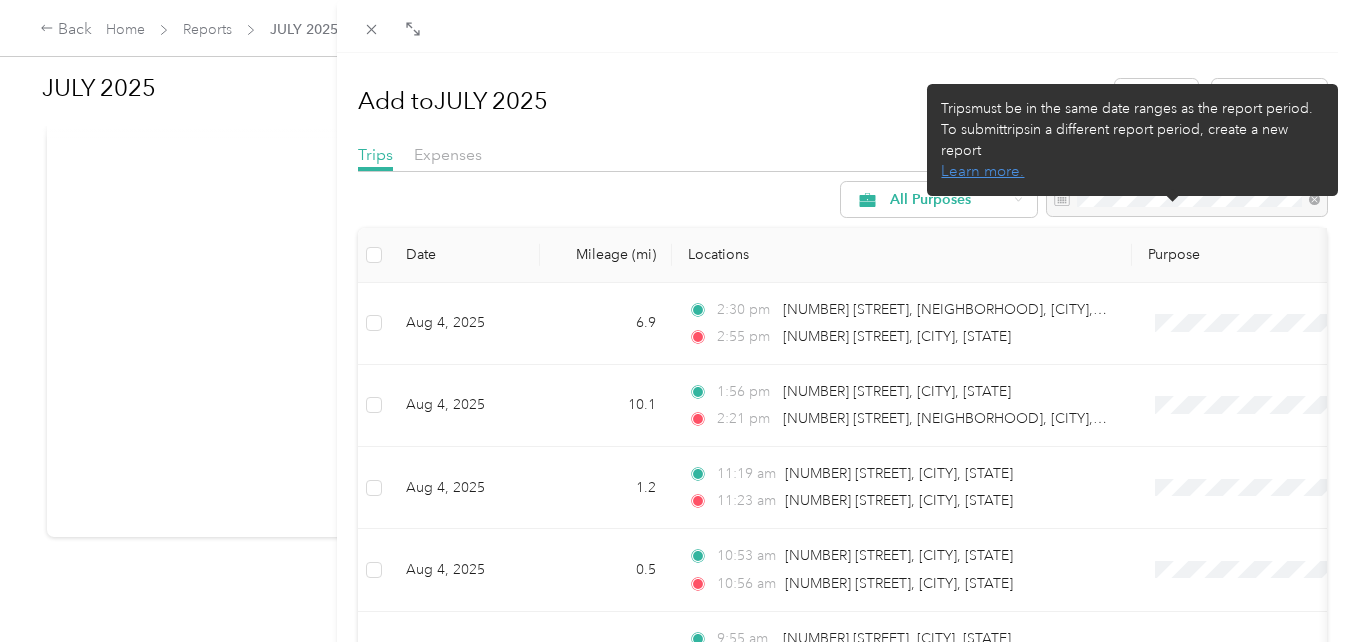click at bounding box center [1187, 200] 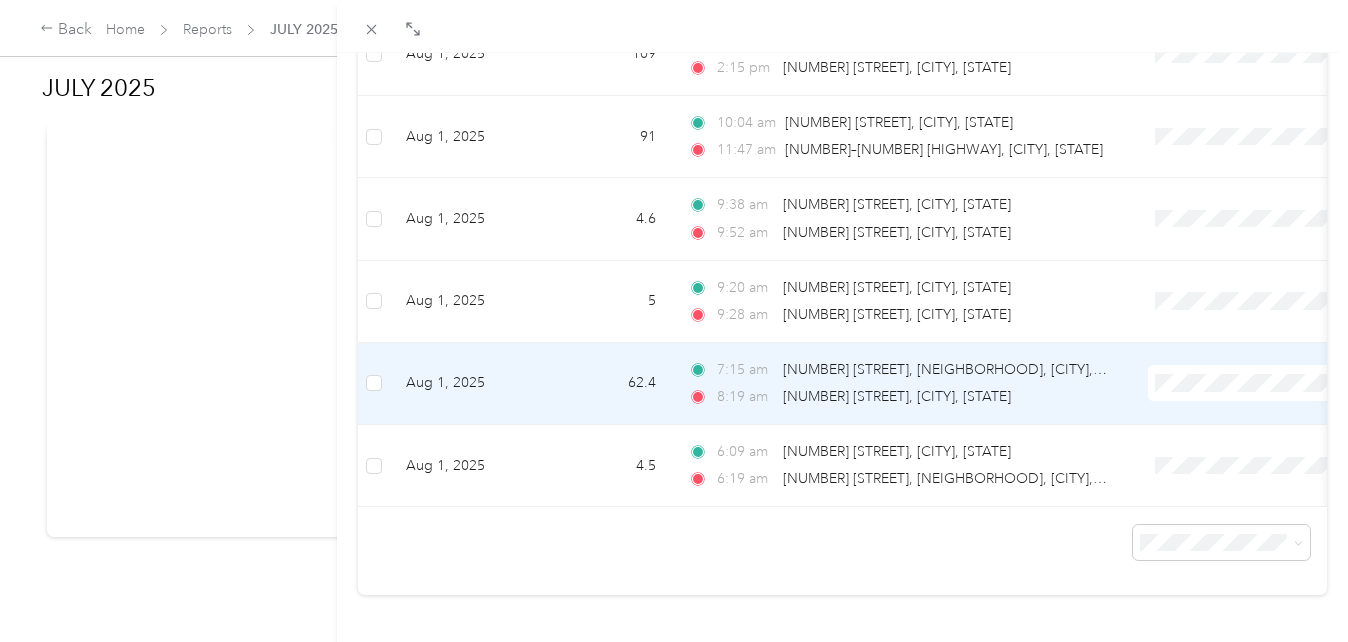 scroll, scrollTop: 1702, scrollLeft: 0, axis: vertical 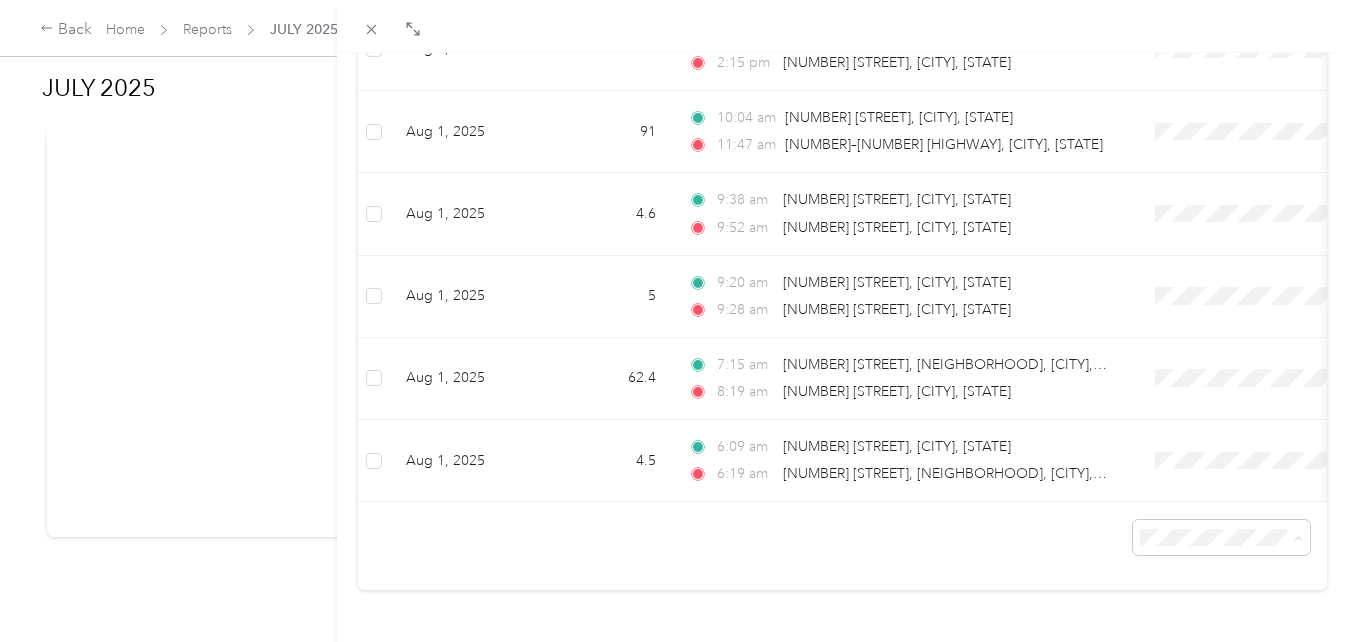 click on "100 per load" at bounding box center (1206, 485) 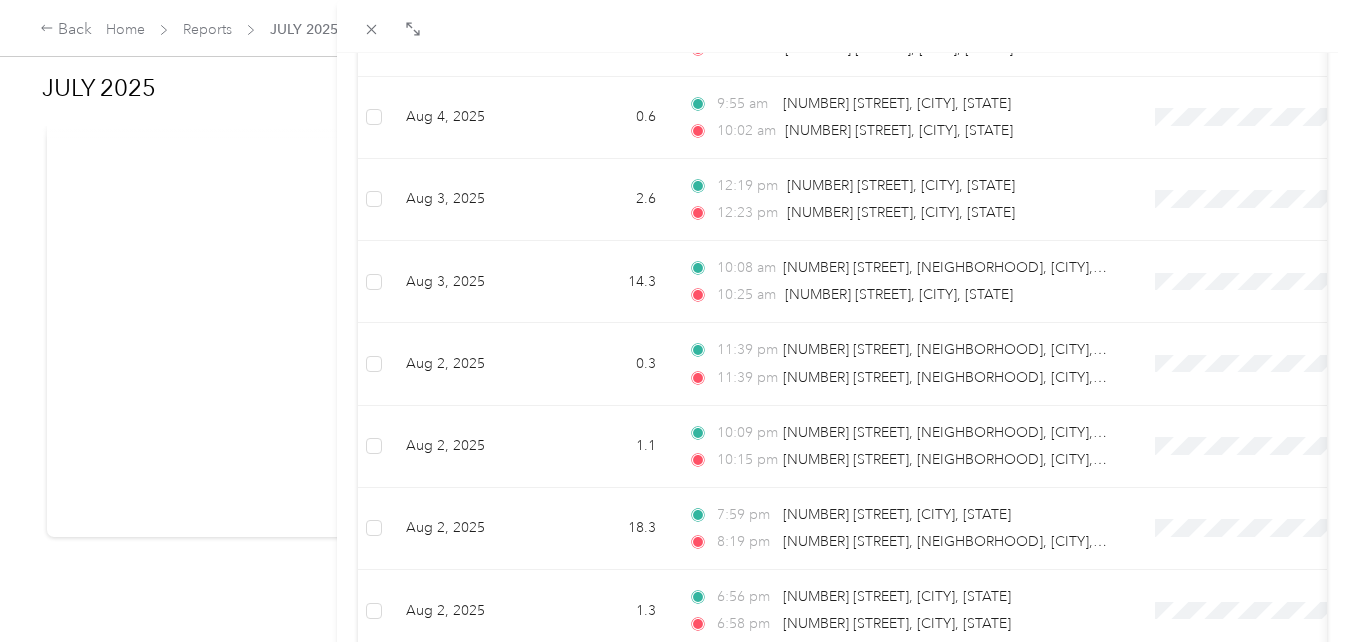 scroll, scrollTop: 0, scrollLeft: 0, axis: both 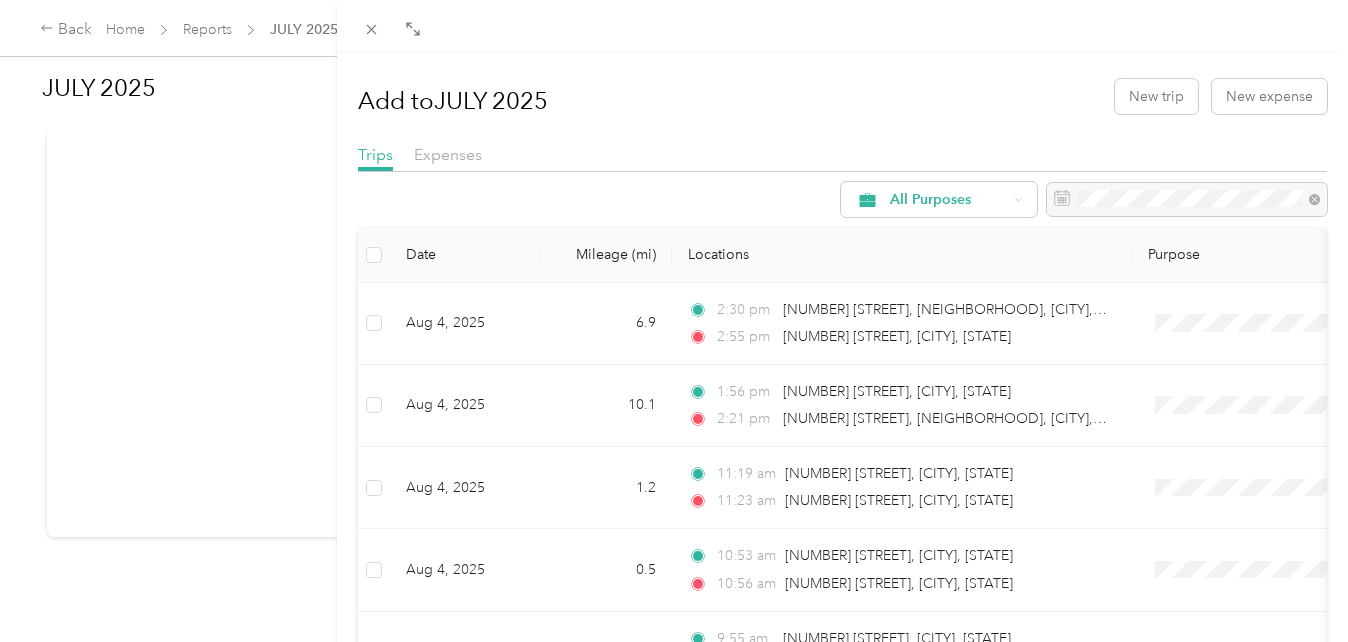 click at bounding box center (1187, 200) 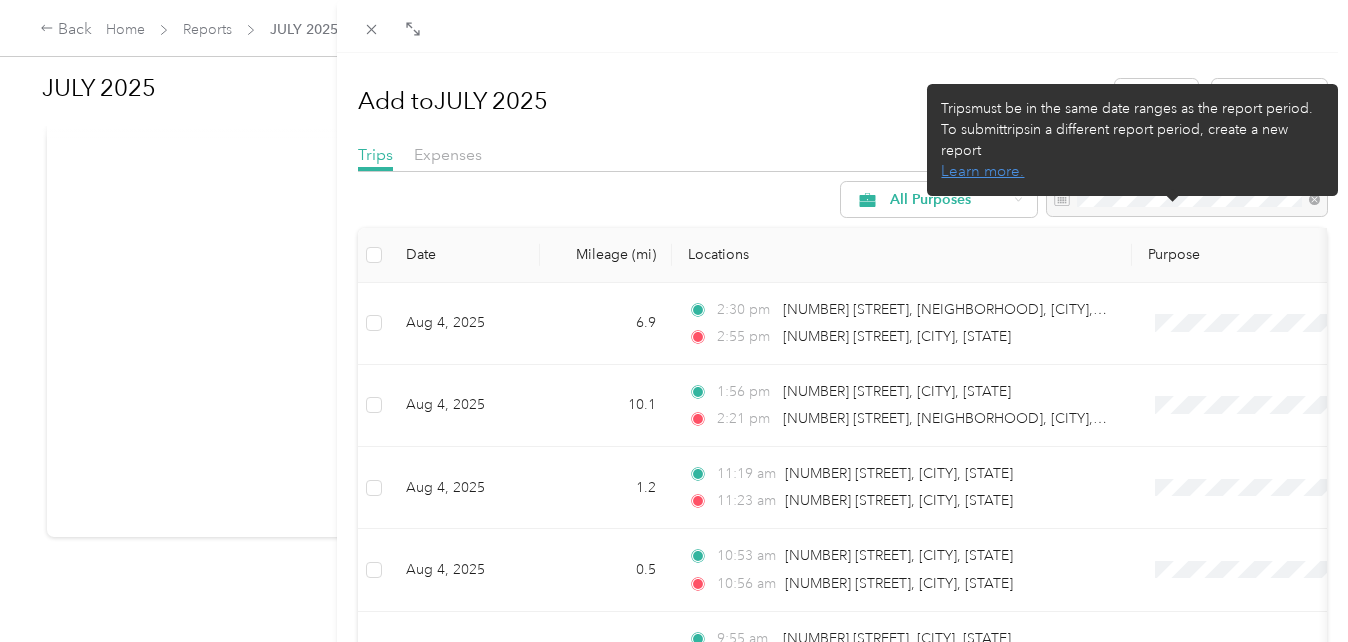 click at bounding box center (1187, 200) 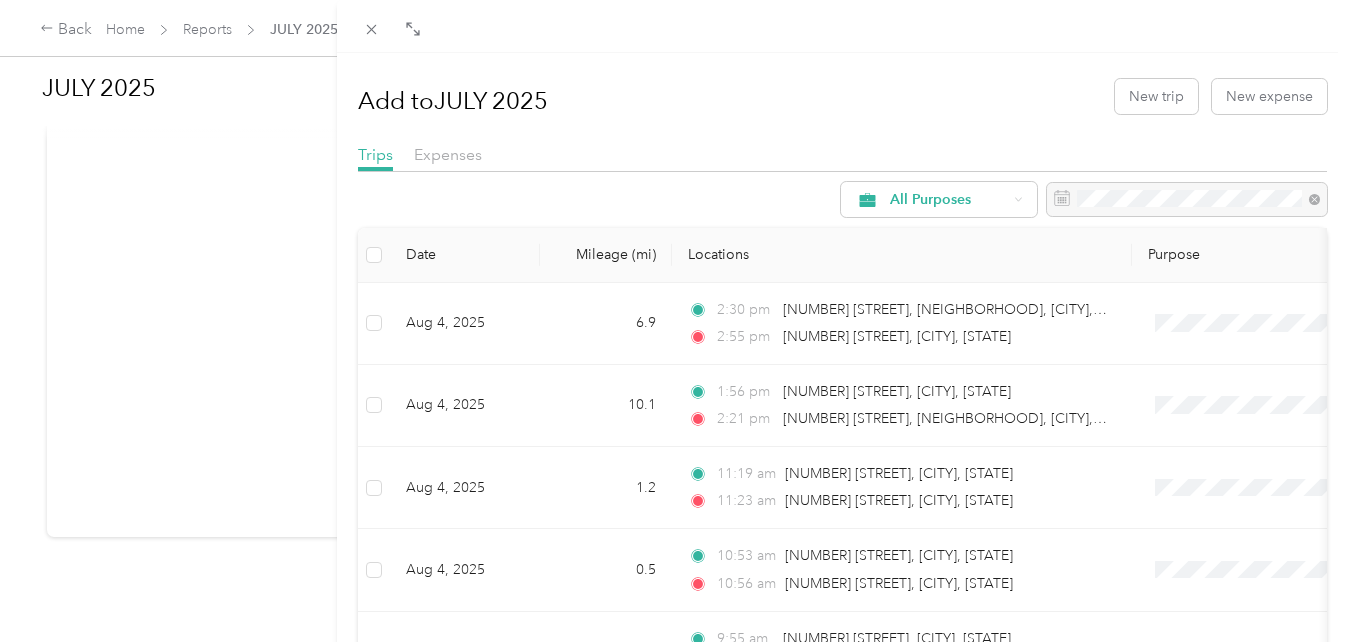 click at bounding box center (1187, 200) 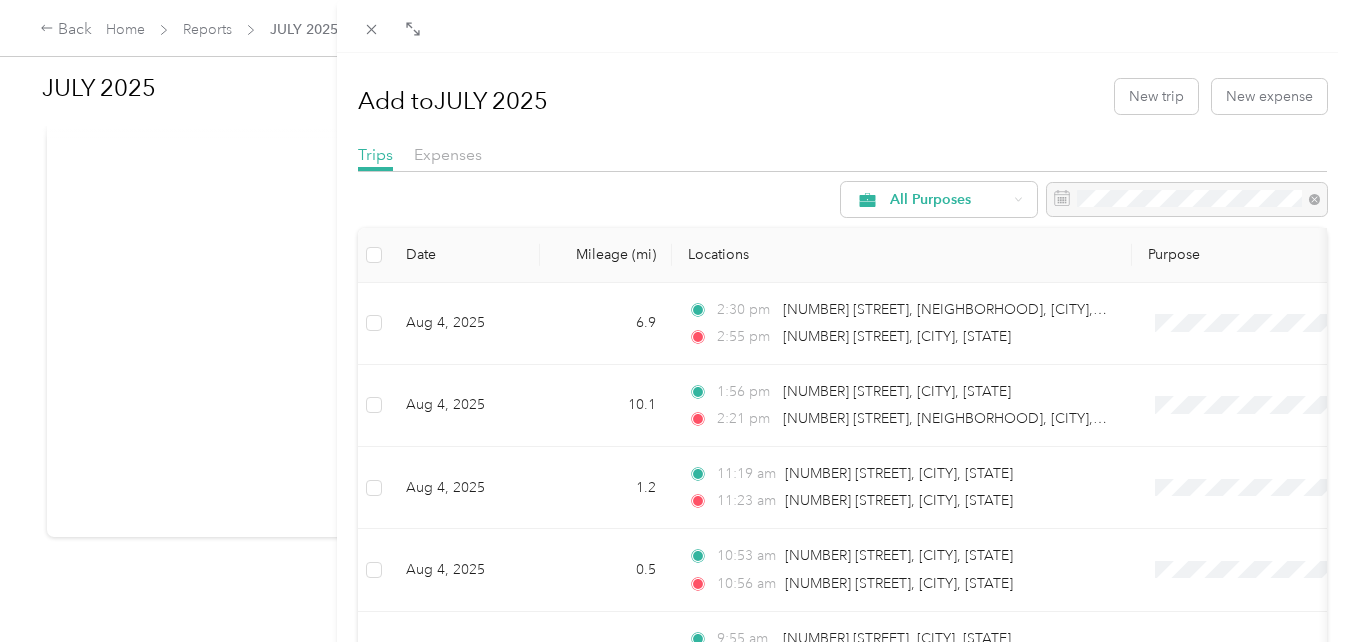 click on "Add to [DATE] New trip New expense" at bounding box center (842, 96) 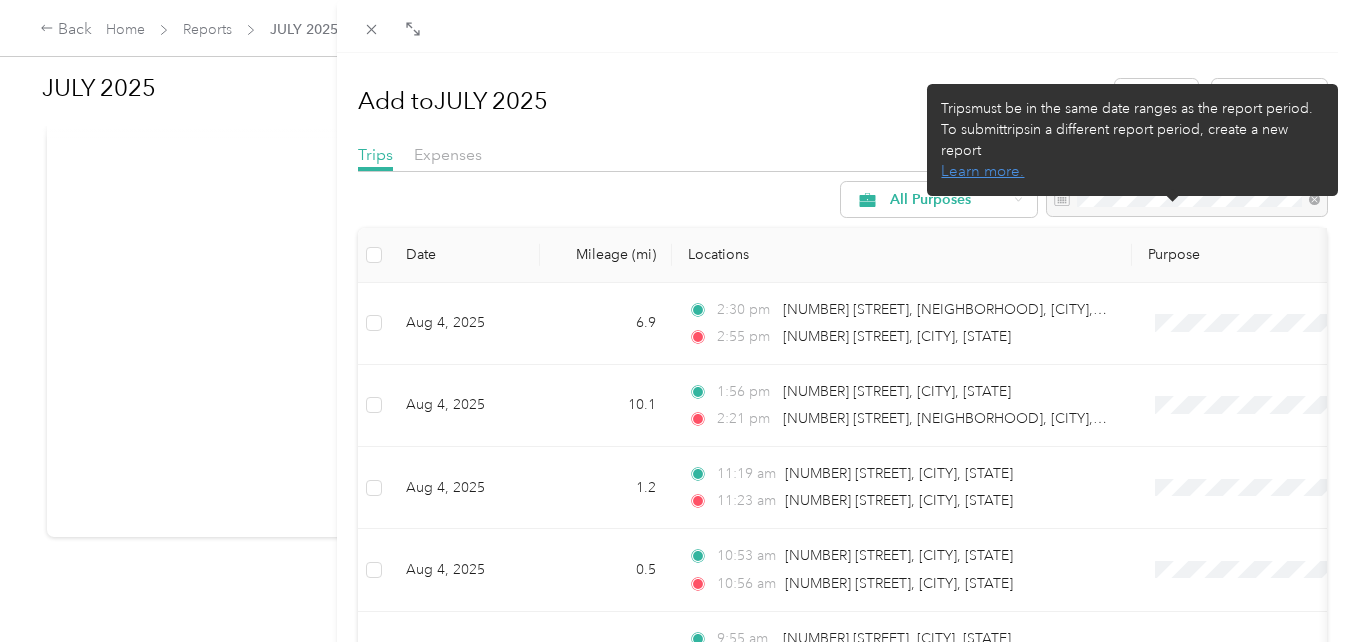 click at bounding box center (1187, 200) 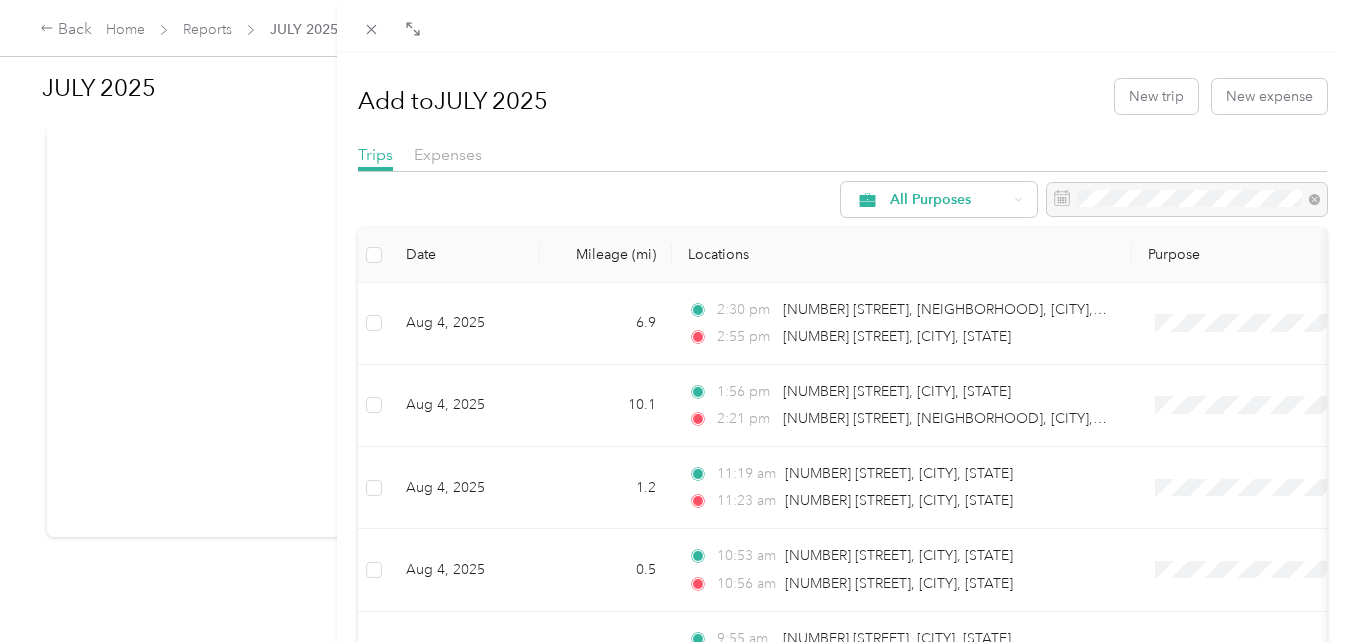 click on "Add to [DATE] New trip New expense Trips Expenses All Purposes Date Mileage (mi) Locations Purpose           Aug 4, [YEAR] [NUMBER] [TIME] [NUMBER] [STREET], [NEIGHBORHOOD], [CITY], [STATE] [TIME] [NUMBER] [STREET], [CITY], [STATE] Aug 4, [YEAR] [NUMBER] [TIME] [NUMBER] [STREET], [CITY], [STATE] [TIME] [NUMBER] [STREET], [NEIGHBORHOOD], [CITY], [STATE] Aug 4, [YEAR] [NUMBER] [TIME] [NUMBER] [STREET], [CITY], [STATE] [TIME] [NUMBER] [STREET], [CITY], [STATE] Aug 4, [YEAR] [NUMBER] [TIME] [NUMBER] [STREET], [CITY], [STATE] [TIME] [NUMBER] [STREET], [CITY], [STATE] Aug 3, [YEAR] [NUMBER] [TIME] [NUMBER] [STREET], [CITY], [STATE] [TIME] [NUMBER] [STREET], [CITY], [STATE] Aug 3, [YEAR] [NUMBER] [TIME] [NUMBER] [STREET], [NEIGHBORHOOD], [CITY], [STATE] [TIME] [NUMBER] [STREET], [CITY], [STATE] Aug 2, [YEAR] [NUMBER] [TIME] [NUMBER] [STREET], [NEIGHBORHOOD], [CITY], [STATE] [TIME] [NUMBER] [STREET], [NEIGHBORHOOD], [CITY], [STATE] Aug 2, [YEAR] [NUMBER] [TIME] [NUMBER] [STREET], [NEIGHBORHOOD], [CITY], [STATE] [TIME] Aug 2, [YEAR]" at bounding box center [842, 1164] 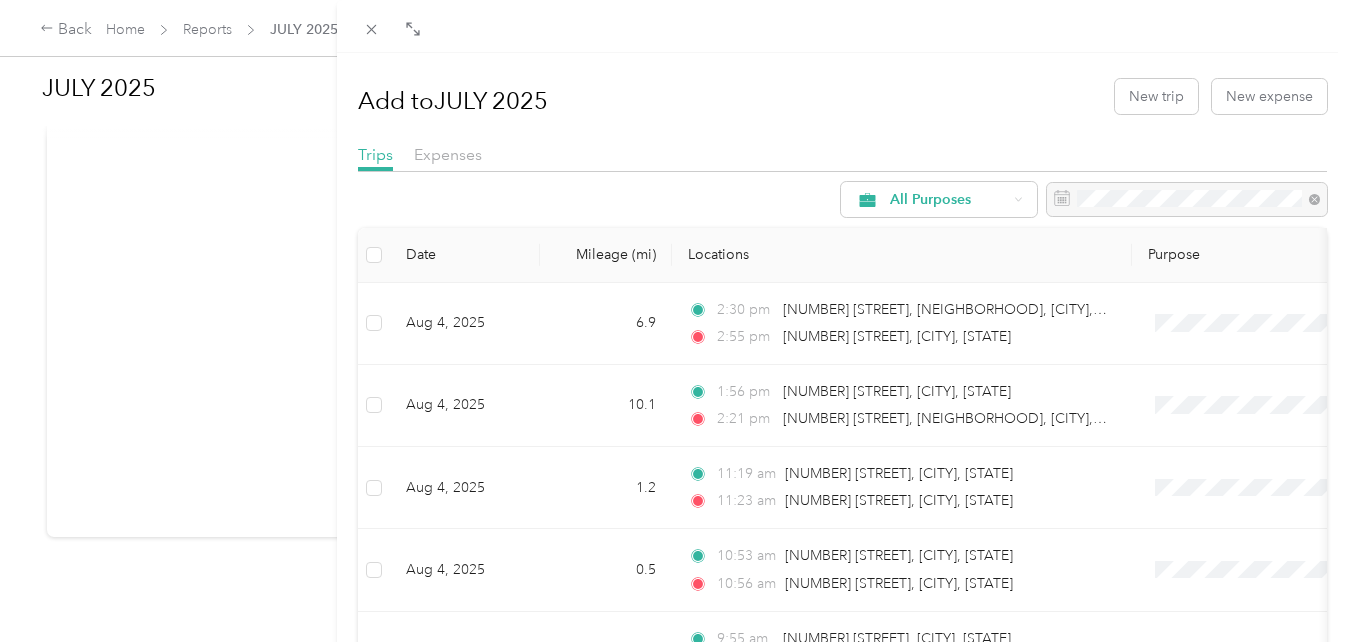 click on "Add to [DATE] New trip New expense Trips Expenses All Purposes Date Mileage (mi) Locations Purpose           Aug 4, [YEAR] [NUMBER] [TIME] [NUMBER] [STREET], [NEIGHBORHOOD], [CITY], [STATE] [TIME] [NUMBER] [STREET], [CITY], [STATE] Aug 4, [YEAR] [NUMBER] [TIME] [NUMBER] [STREET], [CITY], [STATE] [TIME] [NUMBER] [STREET], [NEIGHBORHOOD], [CITY], [STATE] Aug 4, [YEAR] [NUMBER] [TIME] [NUMBER] [STREET], [CITY], [STATE] [TIME] [NUMBER] [STREET], [CITY], [STATE] Aug 4, [YEAR] [NUMBER] [TIME] [NUMBER] [STREET], [CITY], [STATE] [TIME] [NUMBER] [STREET], [CITY], [STATE] Aug 3, [YEAR] [NUMBER] [TIME] [NUMBER] [STREET], [CITY], [STATE] [TIME] [NUMBER] [STREET], [CITY], [STATE] Aug 3, [YEAR] [NUMBER] [TIME] [NUMBER] [STREET], [NEIGHBORHOOD], [CITY], [STATE] [TIME] [NUMBER] [STREET], [CITY], [STATE] Aug 2, [YEAR] [NUMBER] [TIME] [NUMBER] [STREET], [NEIGHBORHOOD], [CITY], [STATE] [TIME] [NUMBER] [STREET], [NEIGHBORHOOD], [CITY], [STATE] Aug 2, [YEAR] [NUMBER] [TIME] [NUMBER] [STREET], [NEIGHBORHOOD], [CITY], [STATE] [TIME] Aug 2, [YEAR]" at bounding box center [674, 321] 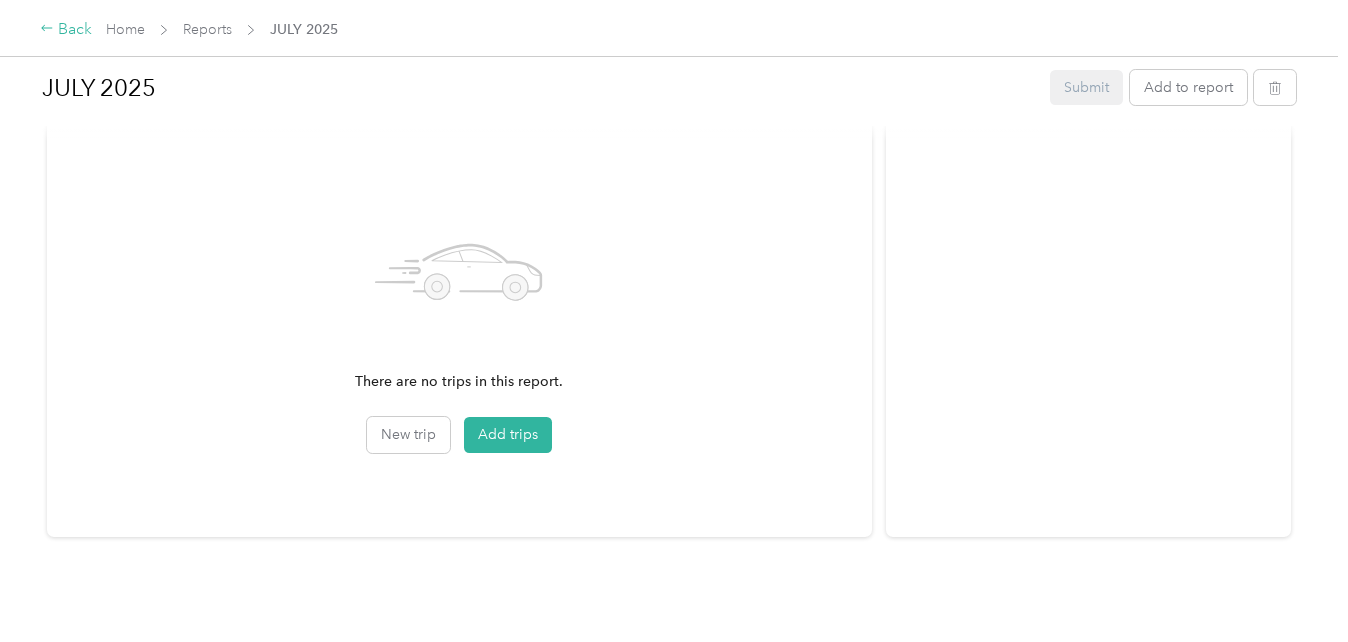 click on "Back" at bounding box center [66, 30] 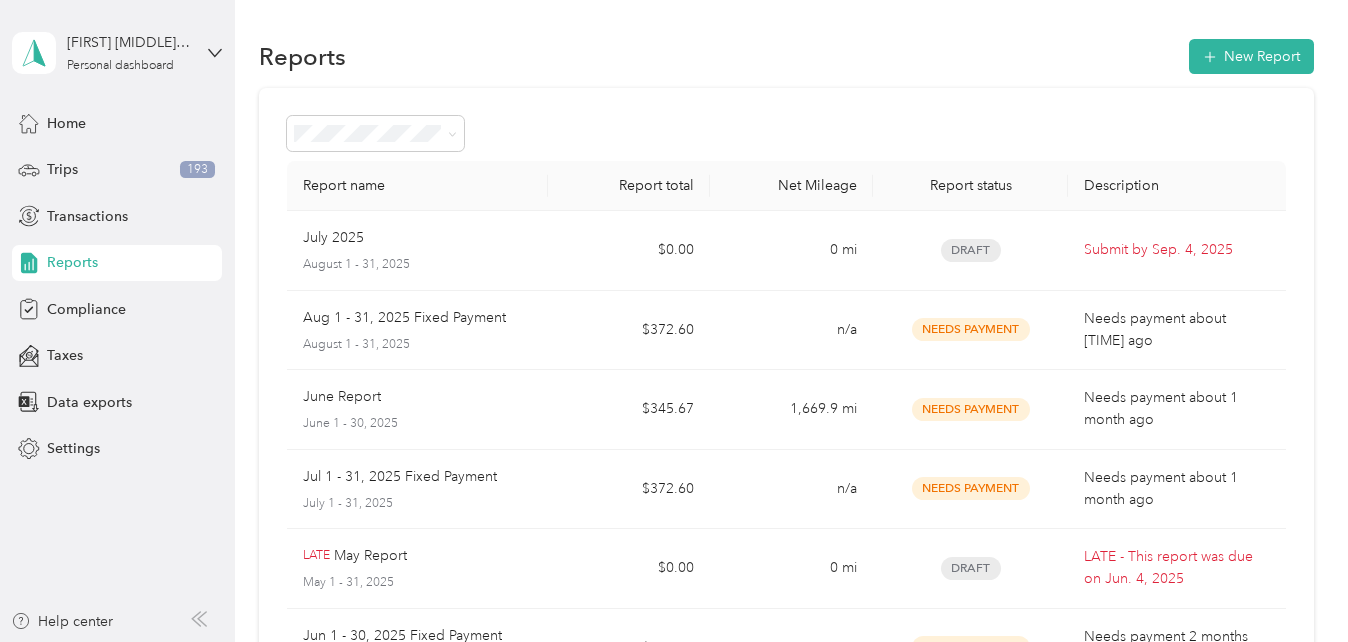 click on "Reports" at bounding box center [72, 262] 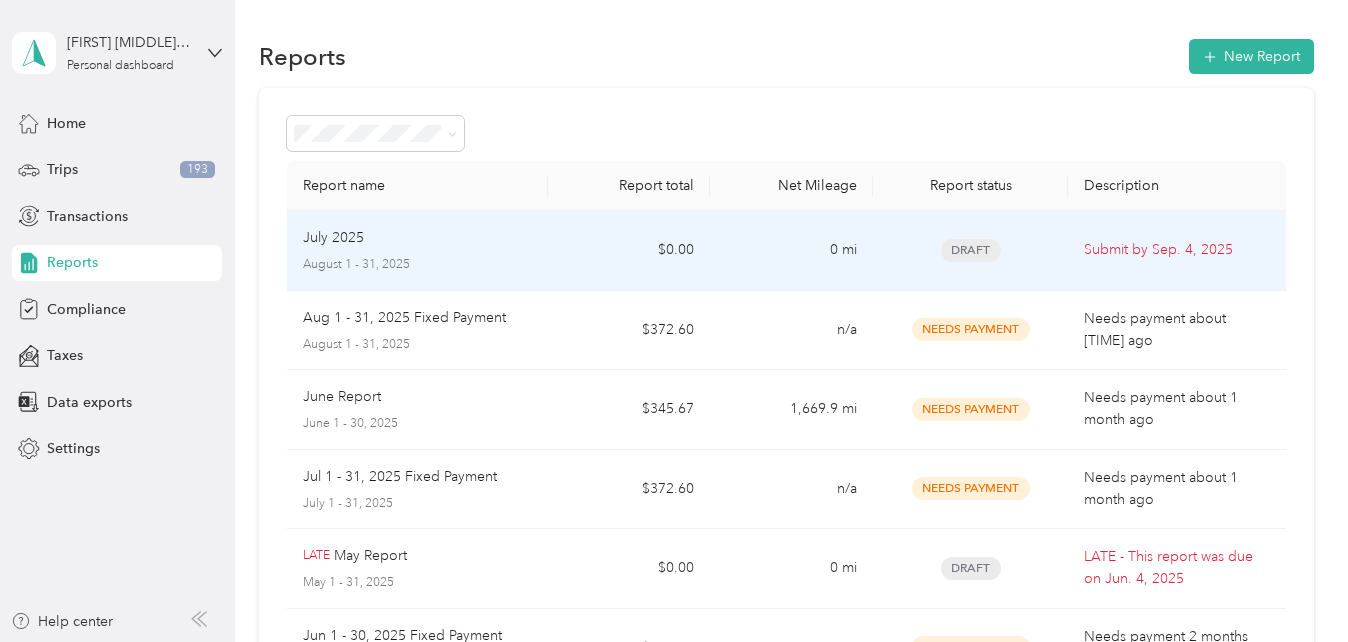 click on "August 1 - 31, 2025" at bounding box center [417, 265] 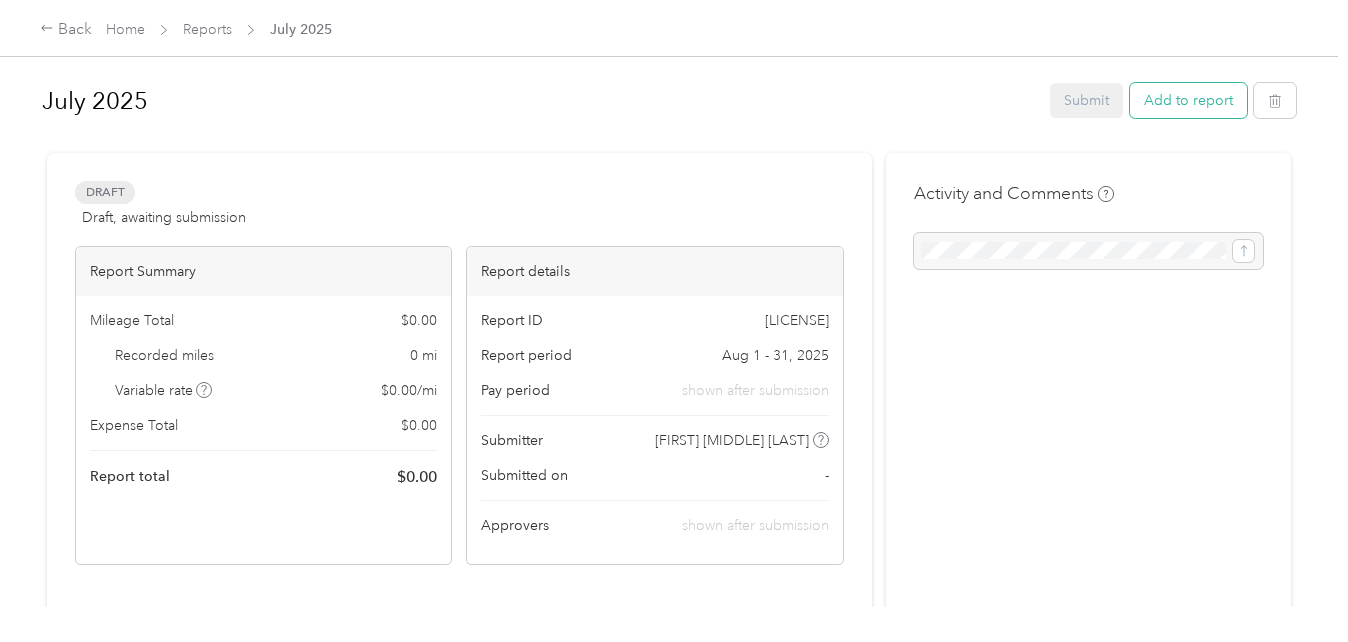 click on "Add to report" at bounding box center (1188, 100) 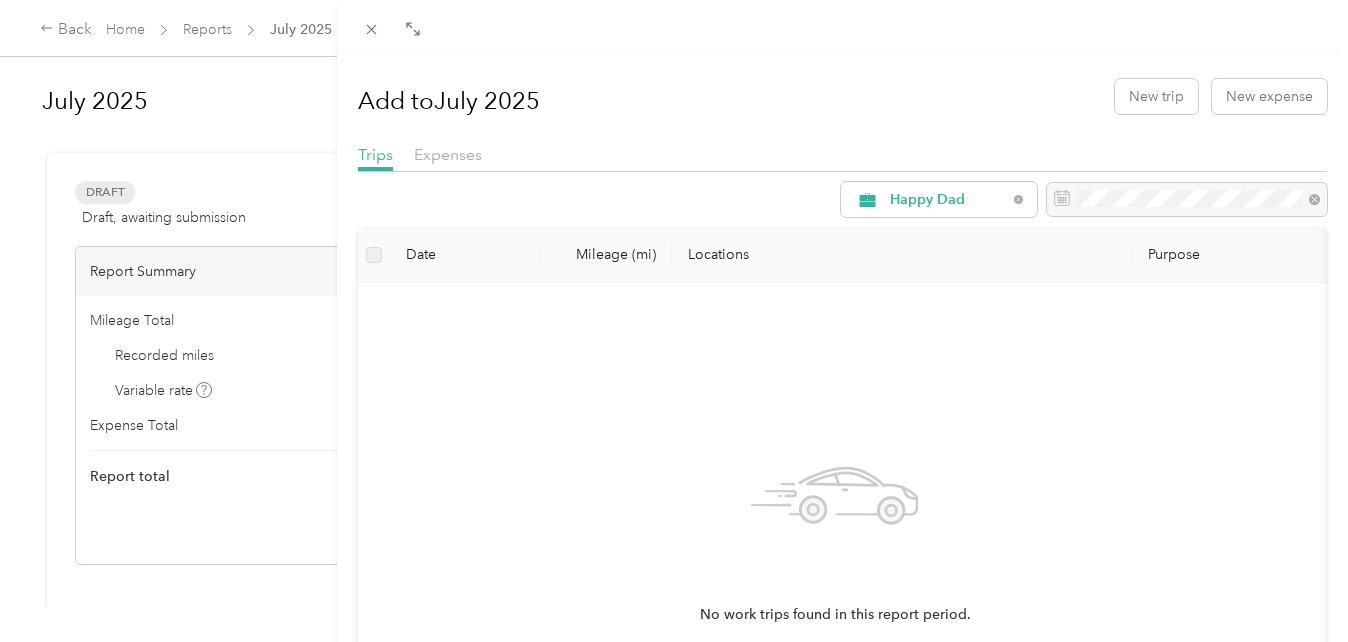 click at bounding box center (1187, 200) 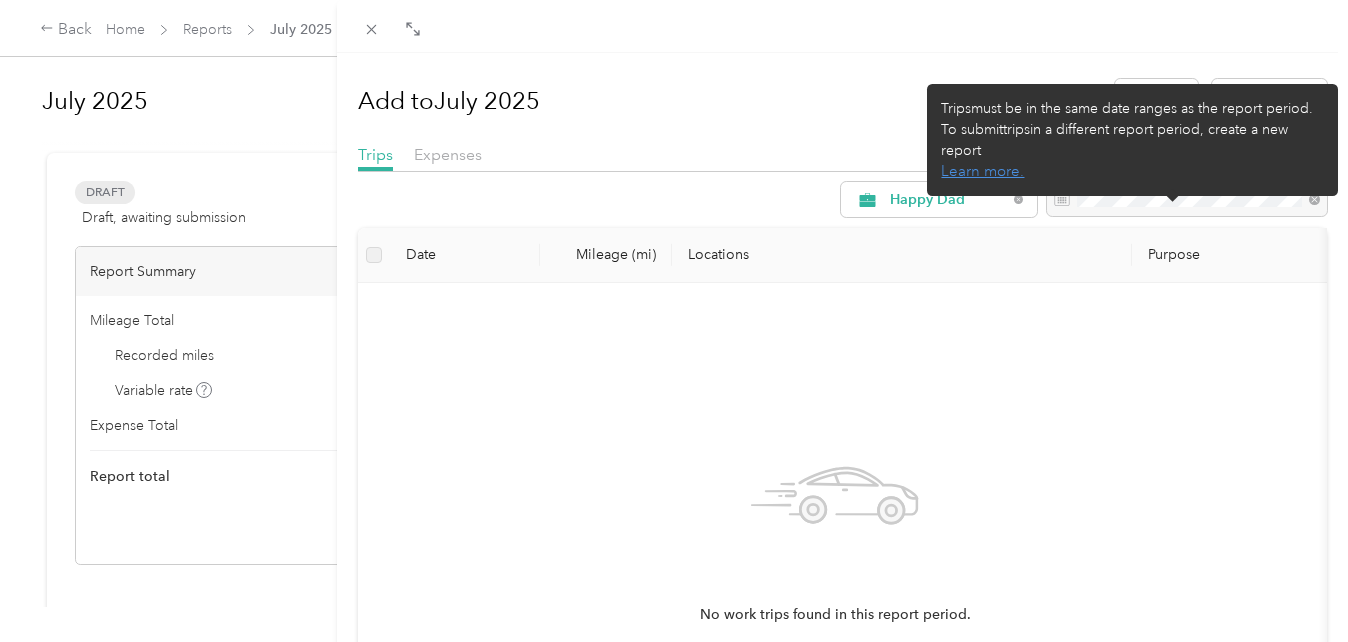 click at bounding box center [1187, 200] 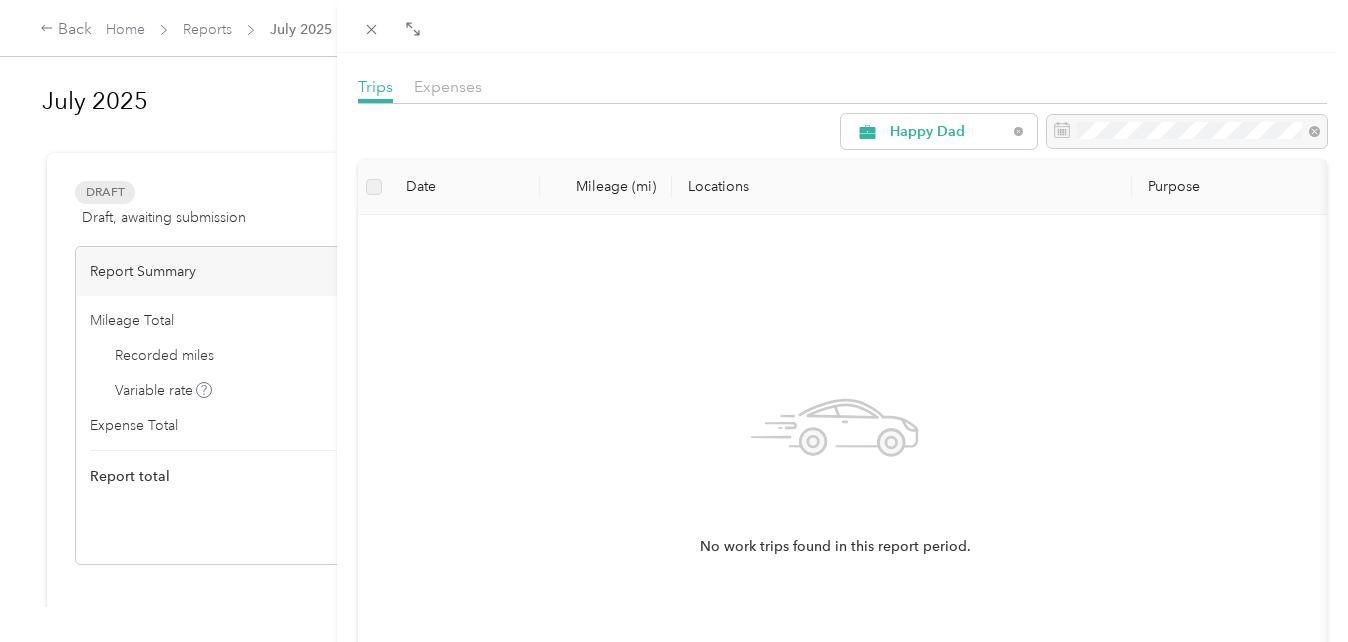 scroll, scrollTop: 0, scrollLeft: 0, axis: both 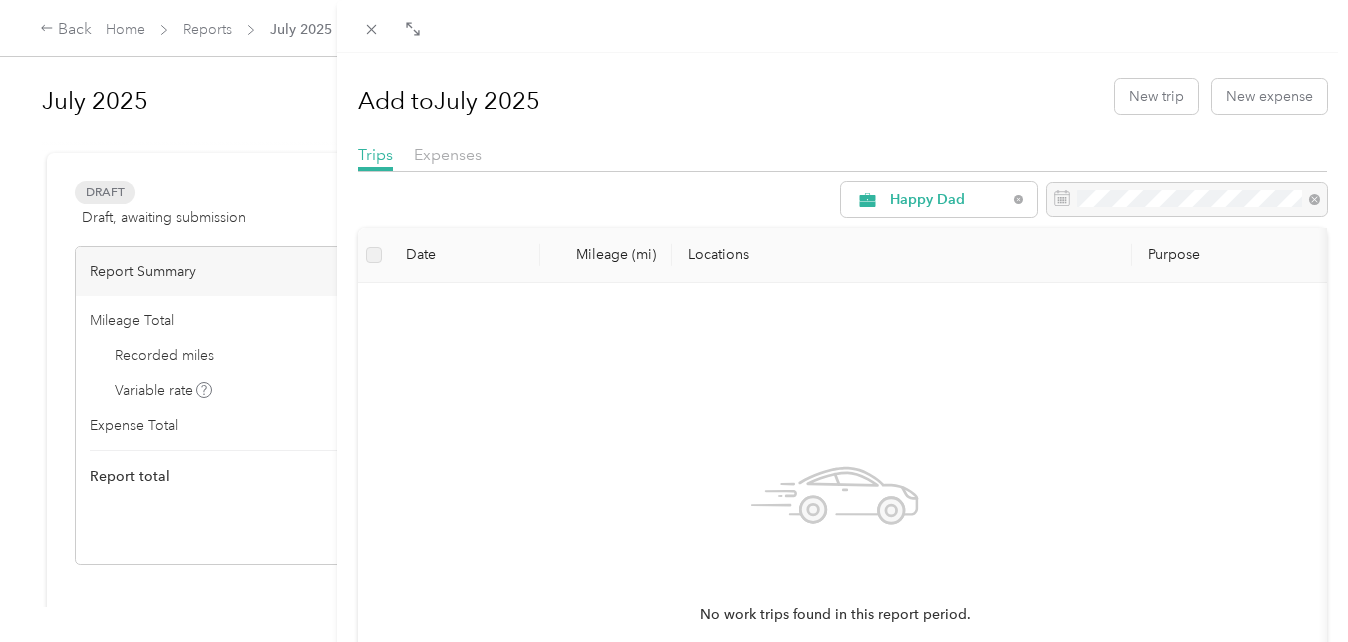 click on "Add to [DATE] New trip New expense Trips Expenses Happy Dad Date Mileage (mi) Locations Purpose           No work trips found in this report period." at bounding box center (674, 321) 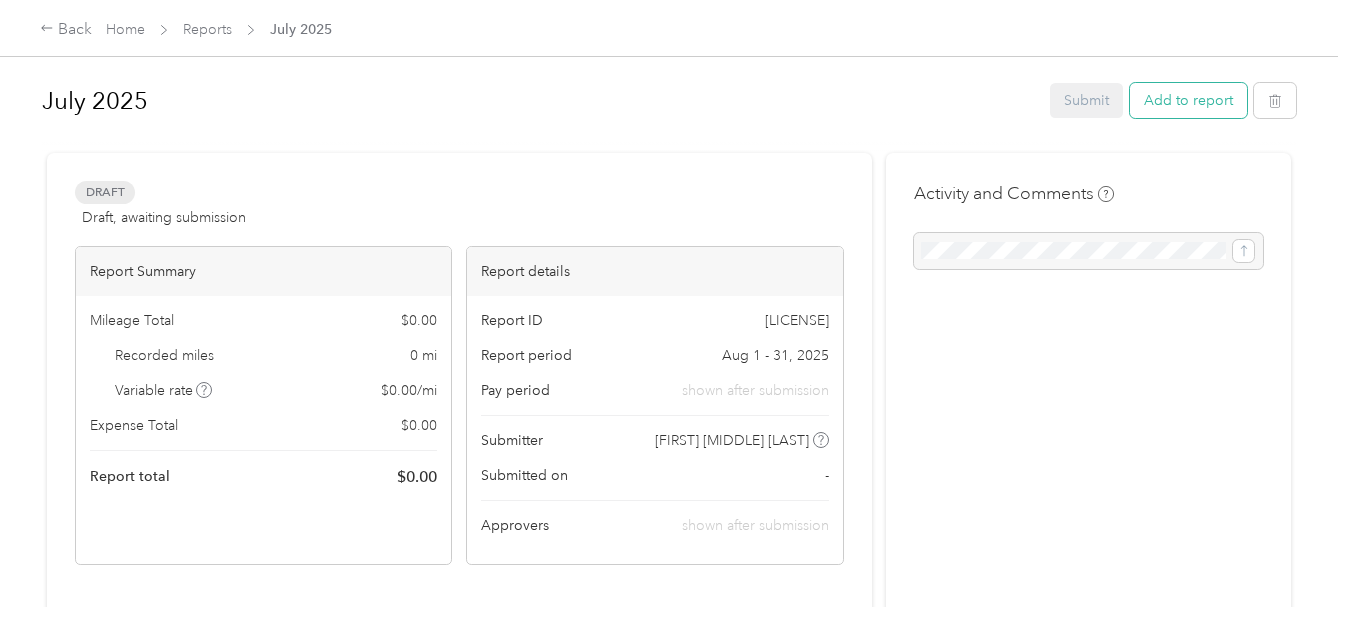 click on "Add to report" at bounding box center (1188, 100) 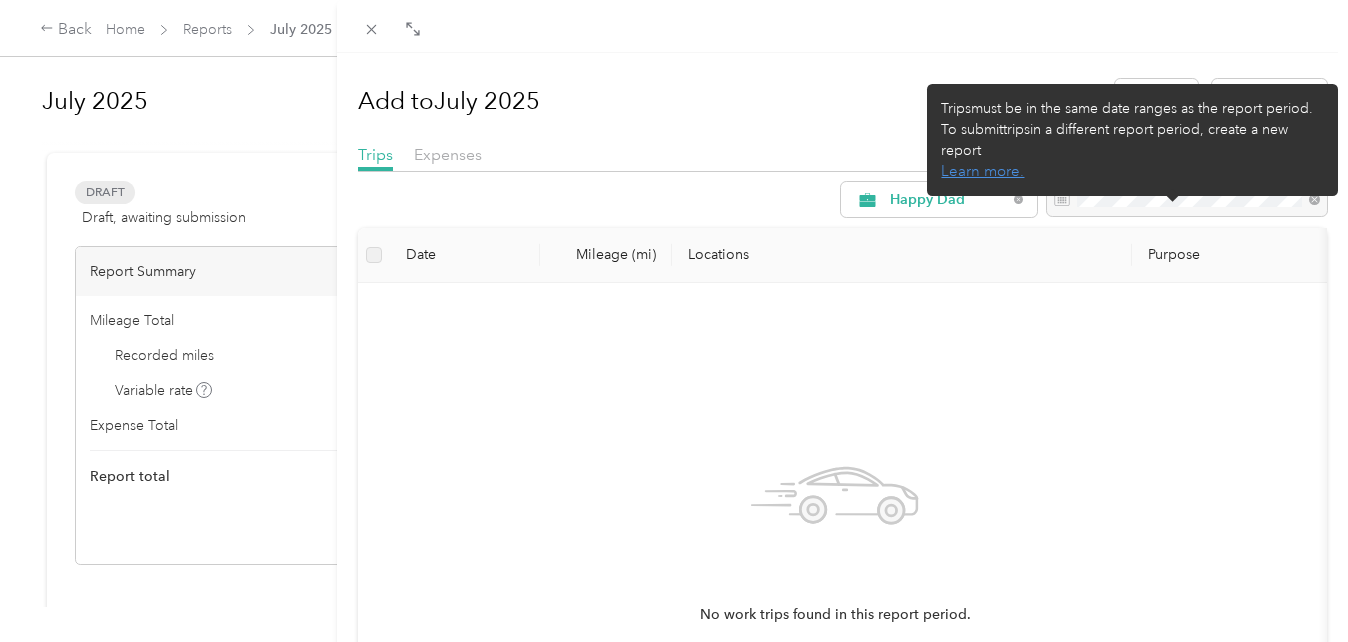 click at bounding box center [1187, 200] 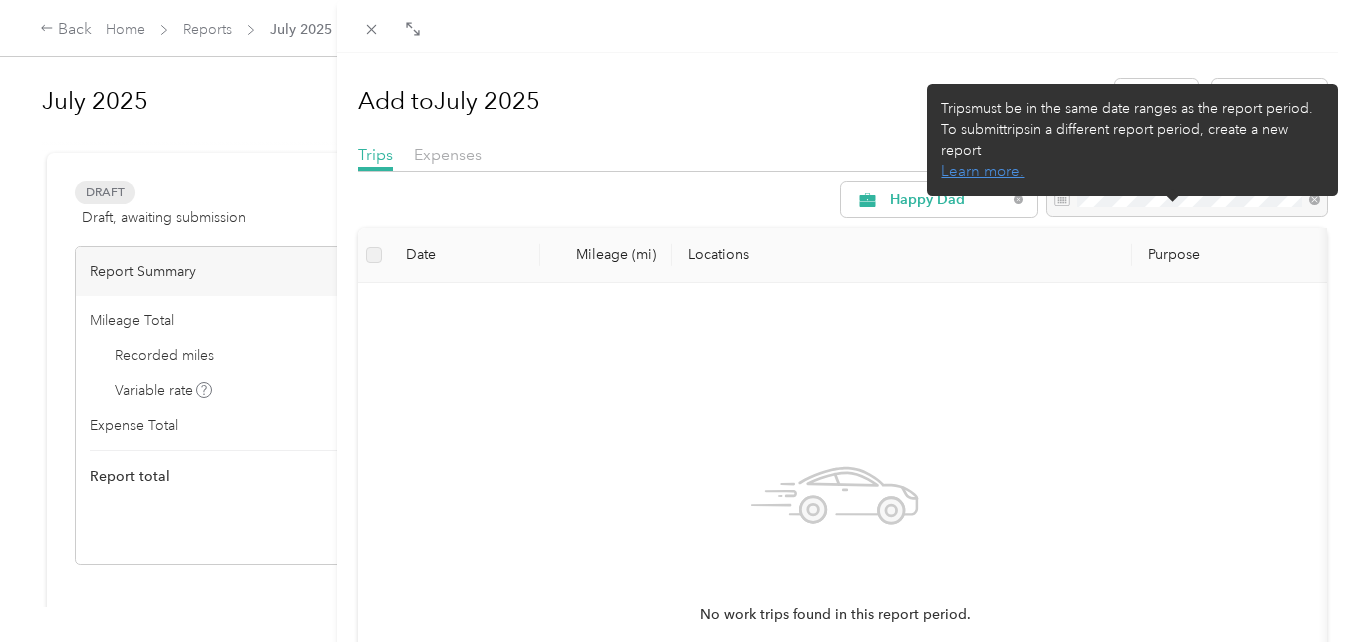 click at bounding box center (1187, 200) 